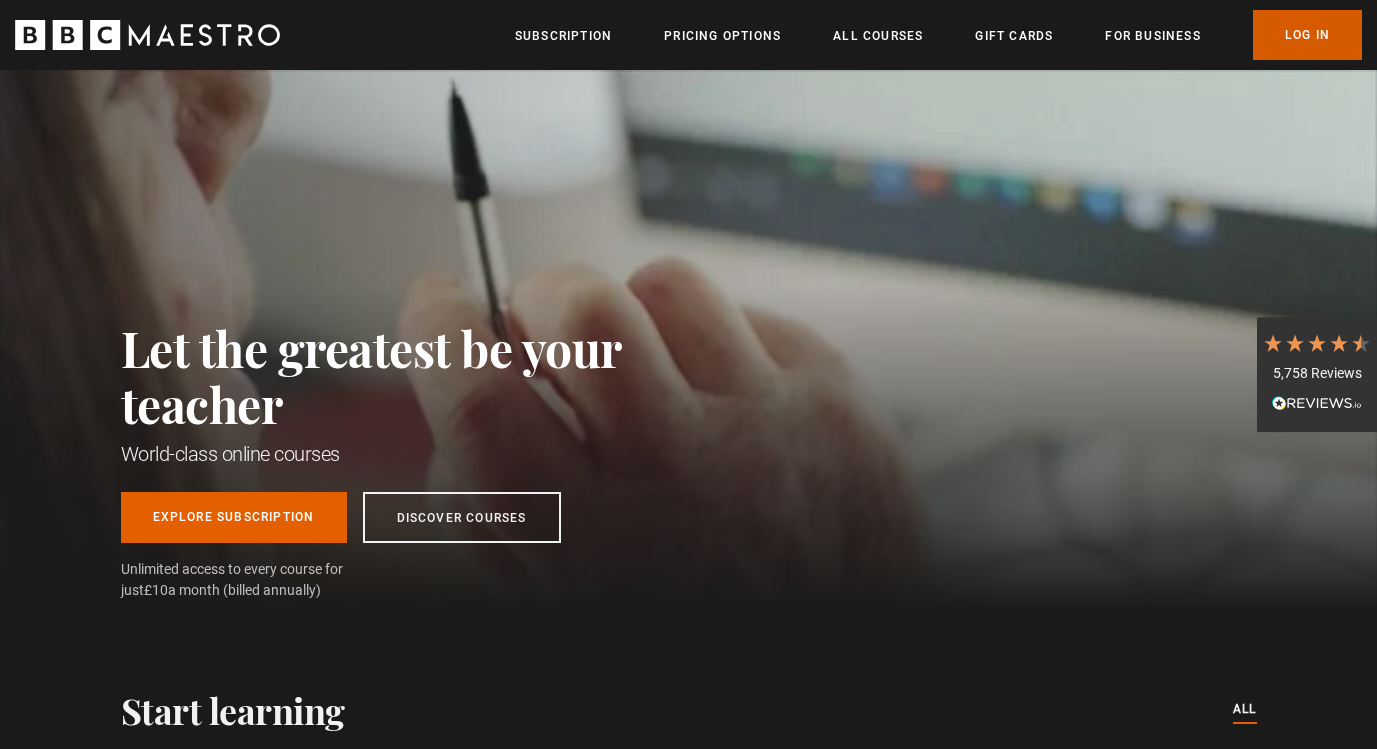 scroll, scrollTop: 0, scrollLeft: 0, axis: both 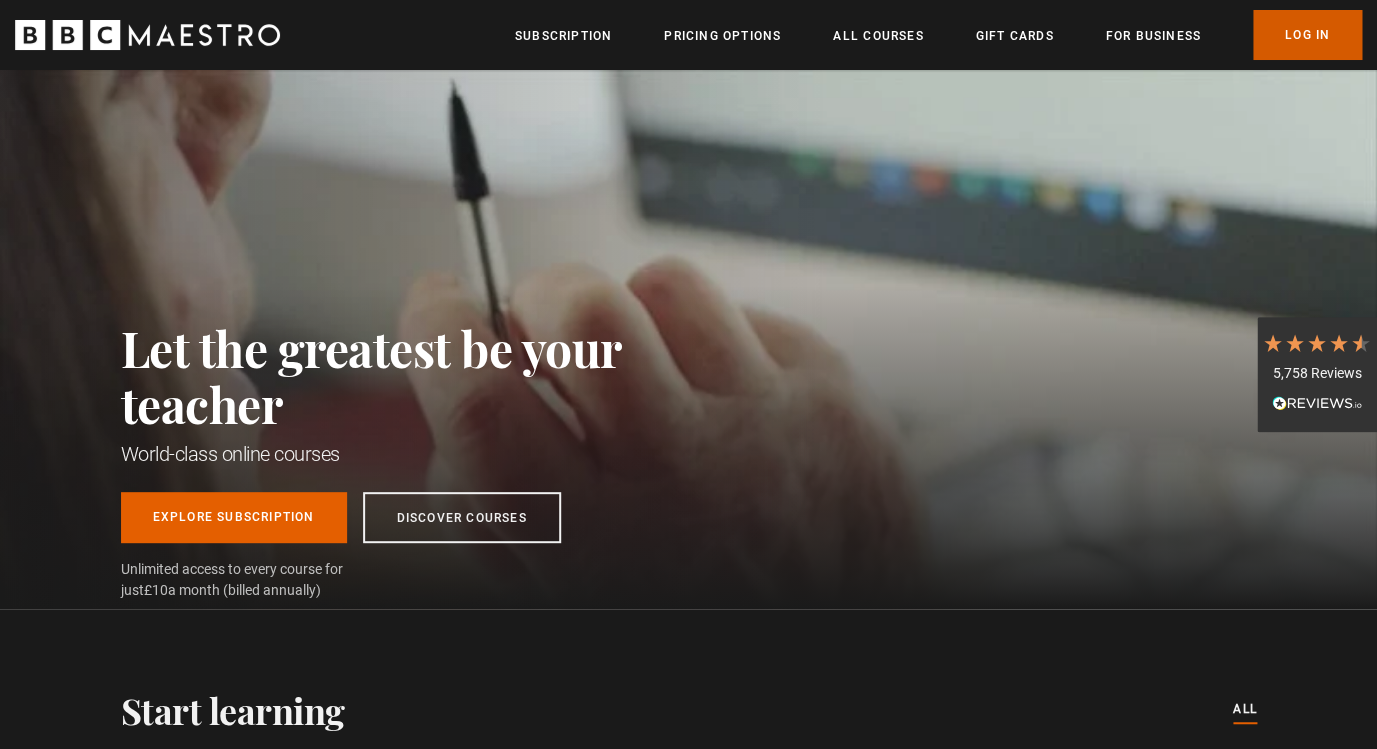 click on "Log In" at bounding box center [1307, 35] 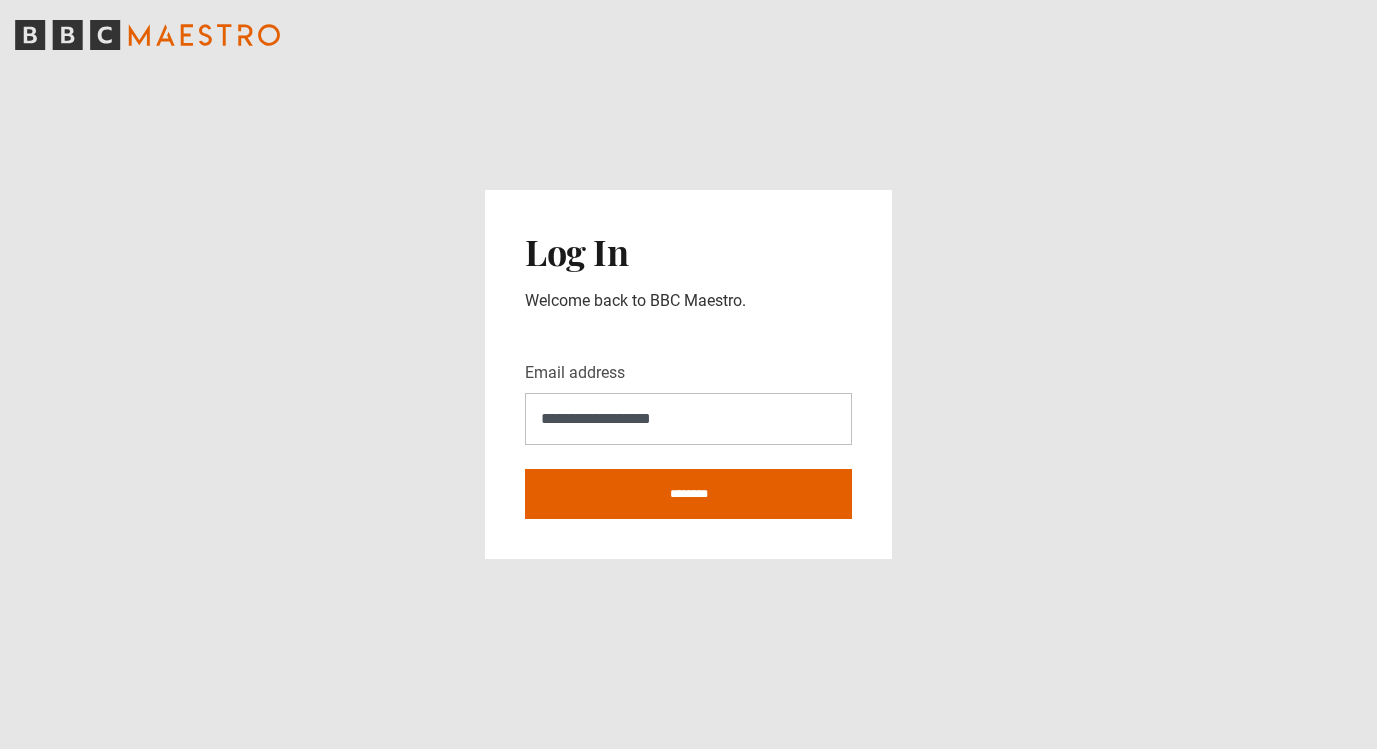 scroll, scrollTop: 0, scrollLeft: 0, axis: both 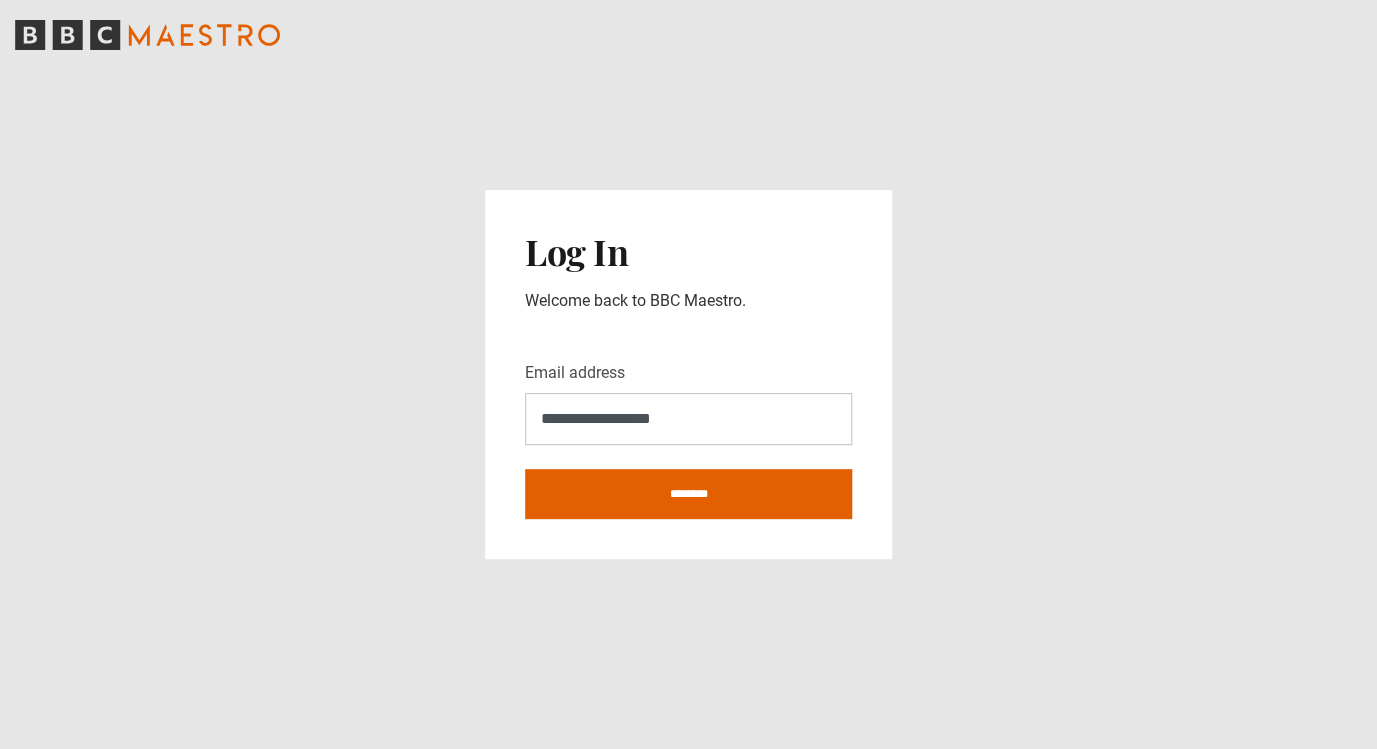 click on "**********" at bounding box center (688, 419) 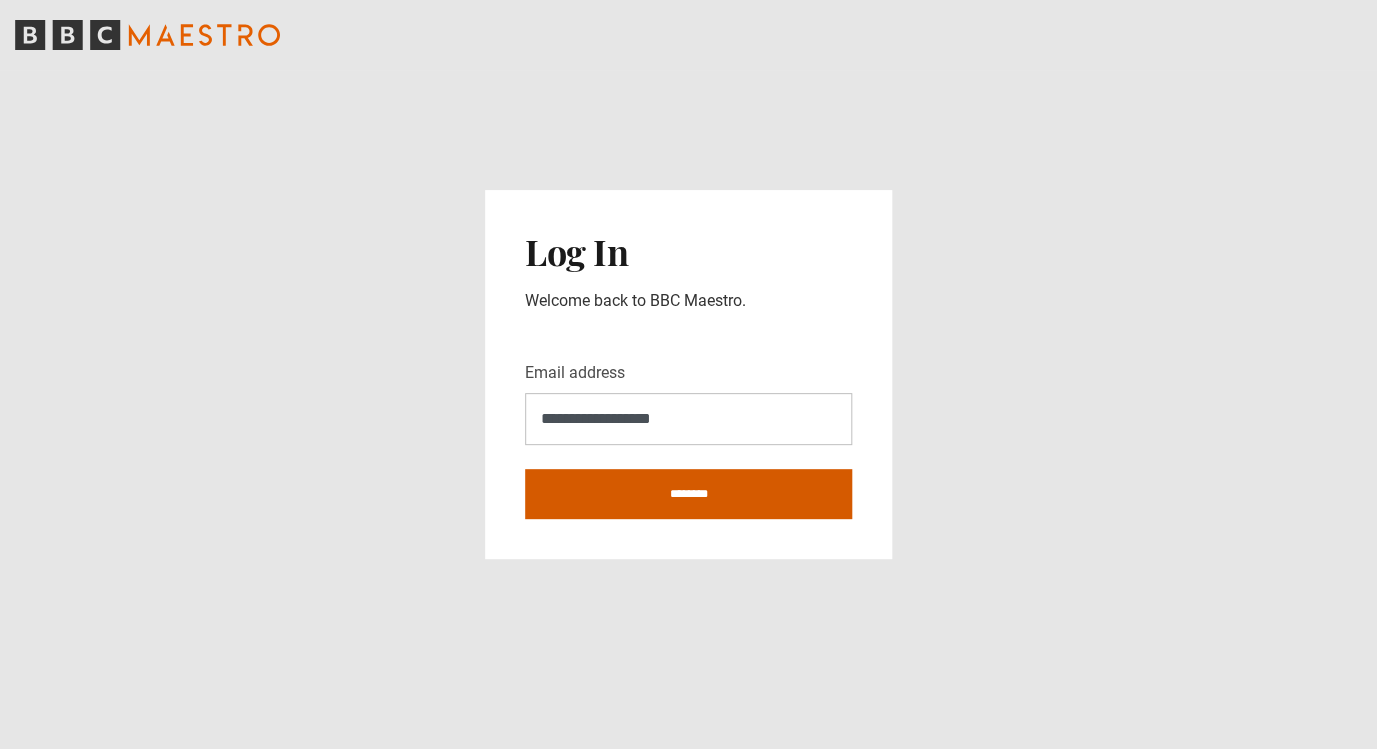 type on "**********" 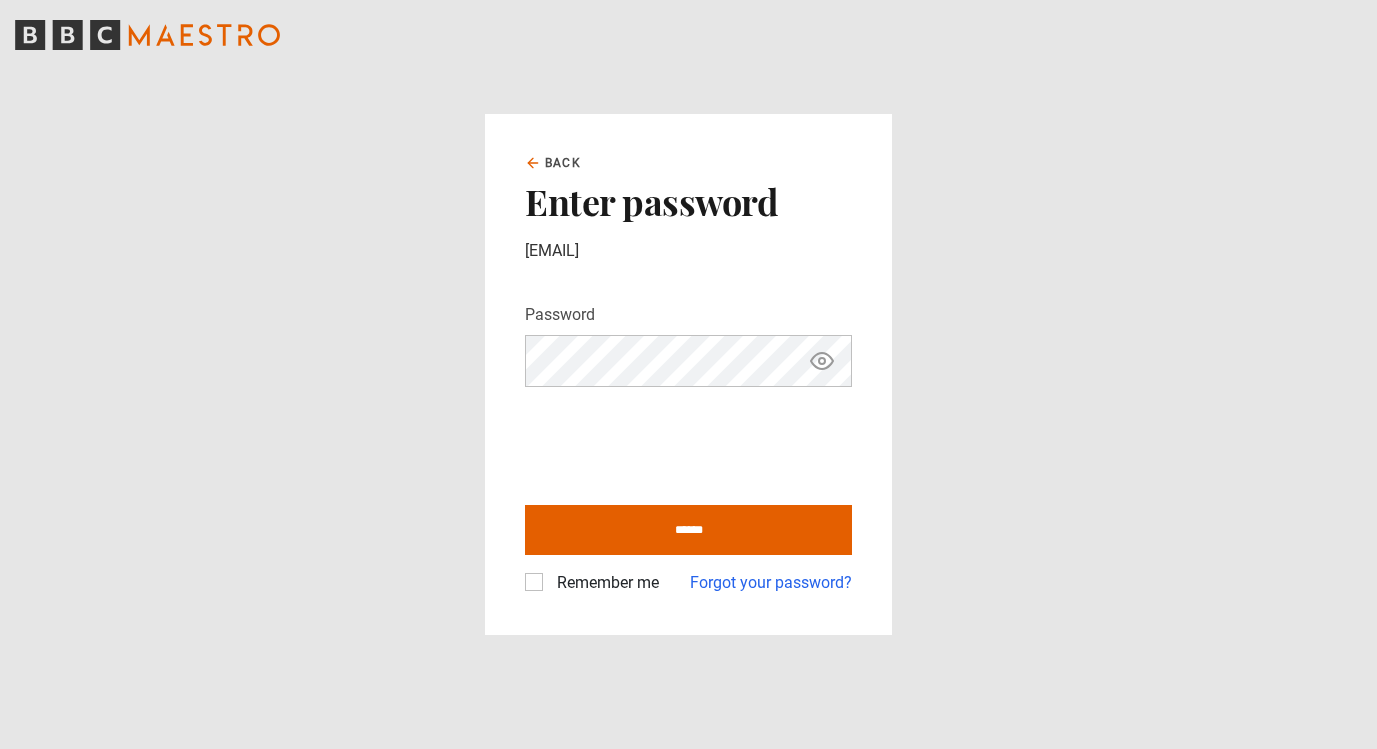 scroll, scrollTop: 0, scrollLeft: 0, axis: both 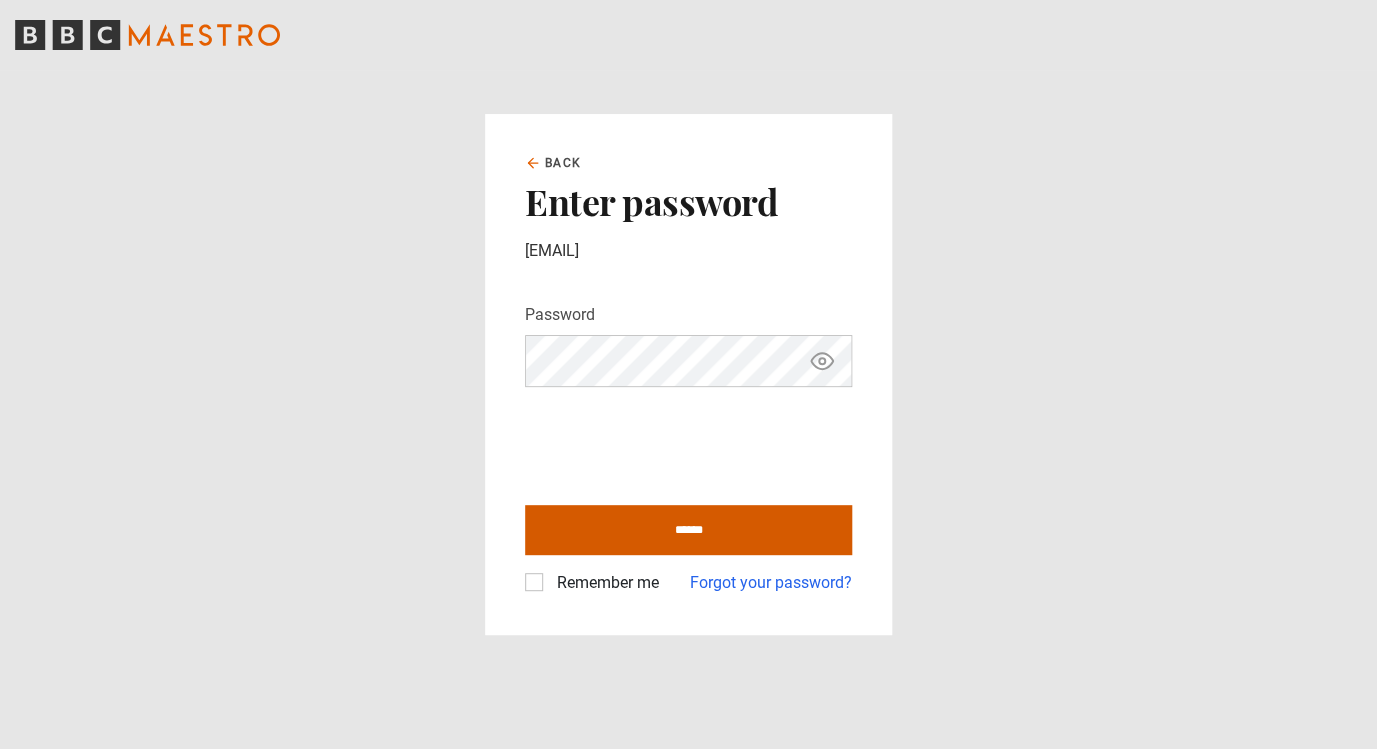 click on "******" at bounding box center (688, 530) 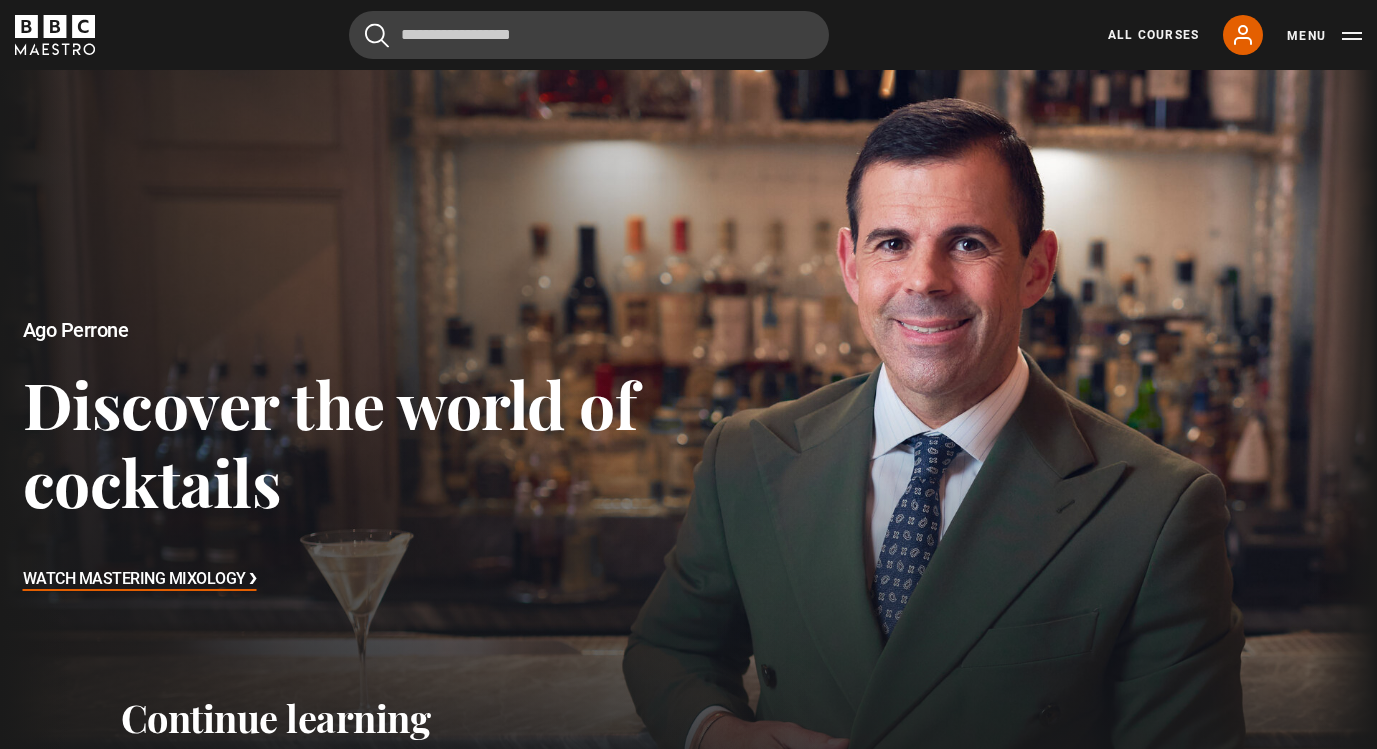 scroll, scrollTop: 0, scrollLeft: 0, axis: both 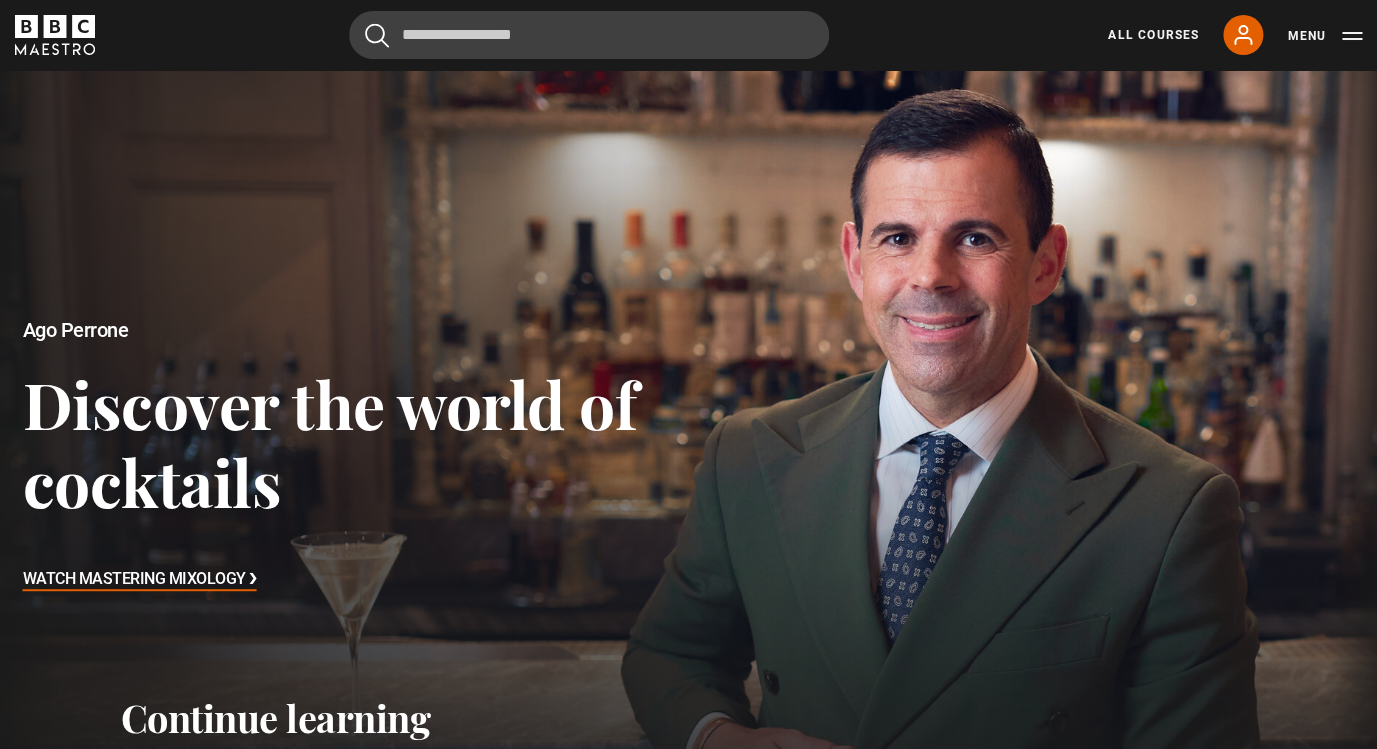 click on "Ago Perrone
Discover the world of cocktails
Watch
Mastering Mixology ❯" at bounding box center [344, 457] 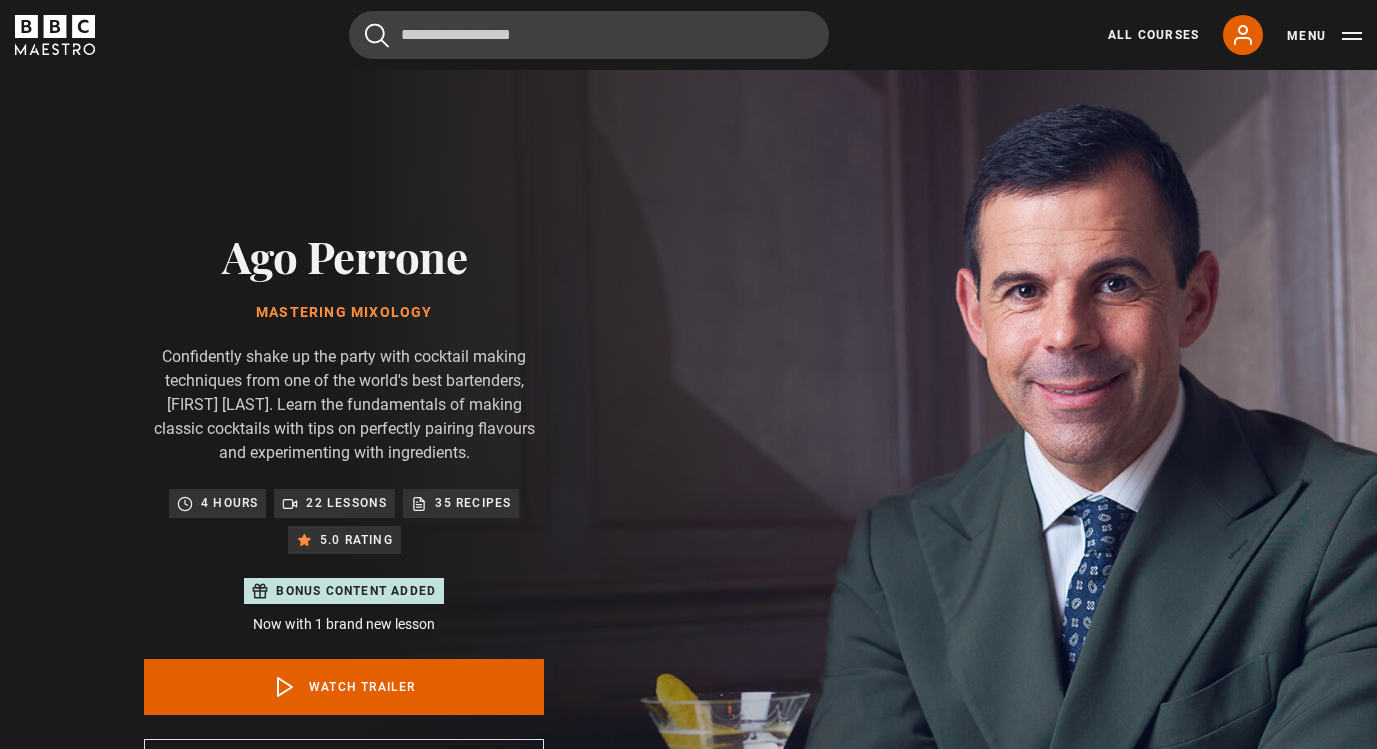 scroll, scrollTop: 0, scrollLeft: 0, axis: both 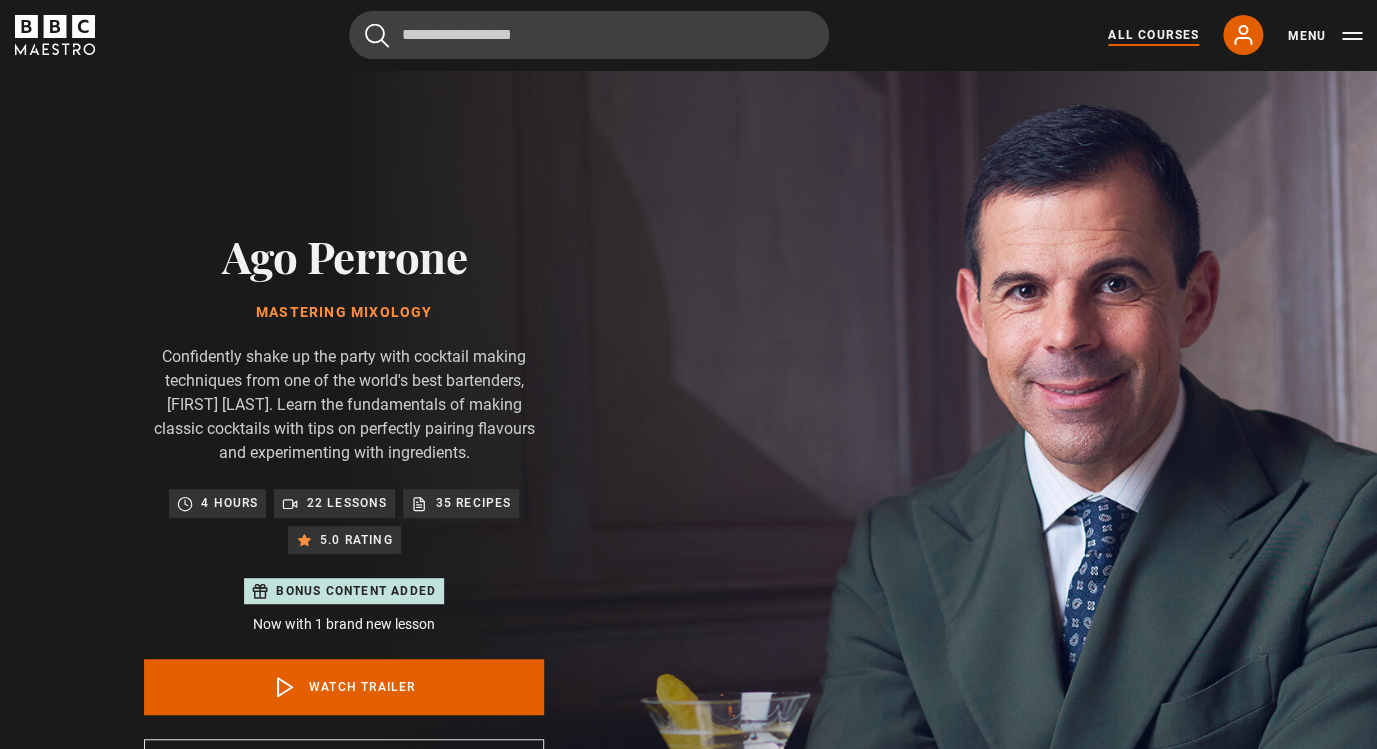 click on "All Courses" at bounding box center (1153, 35) 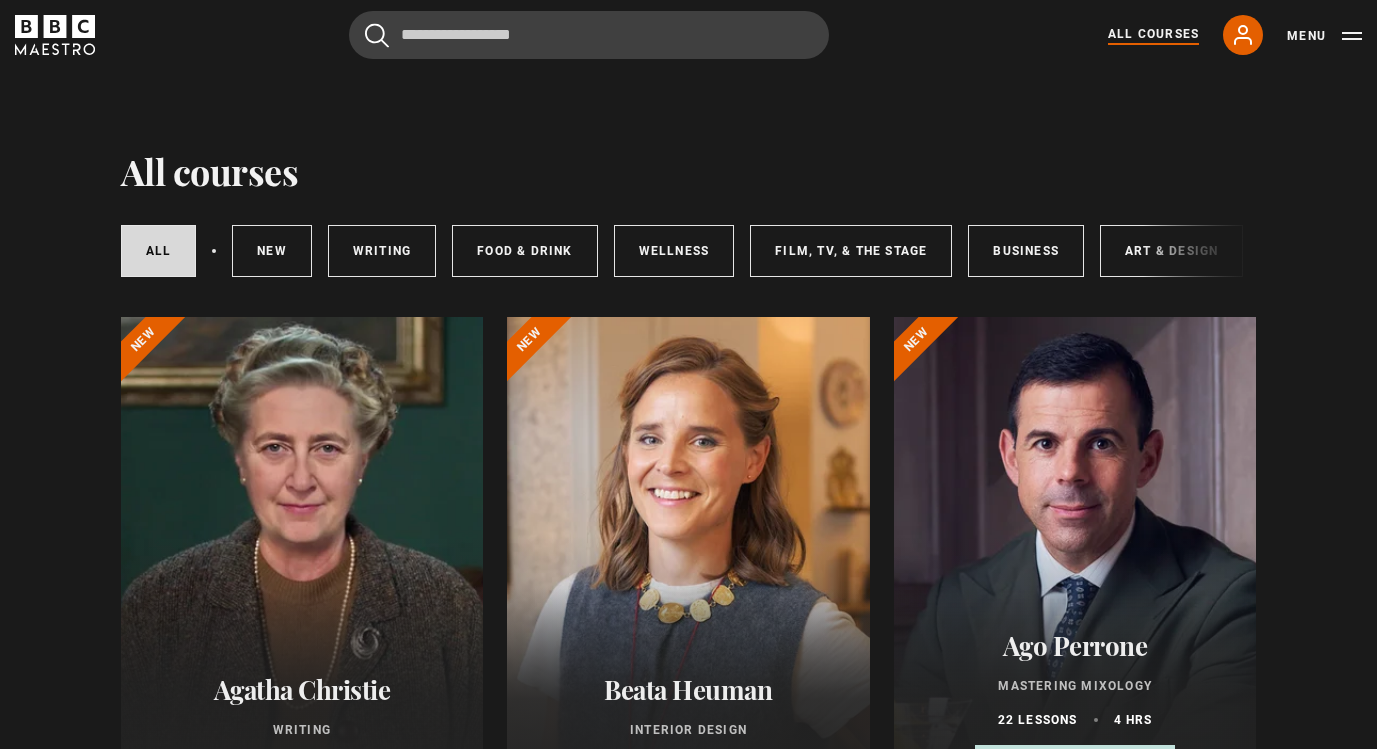 scroll, scrollTop: 0, scrollLeft: 0, axis: both 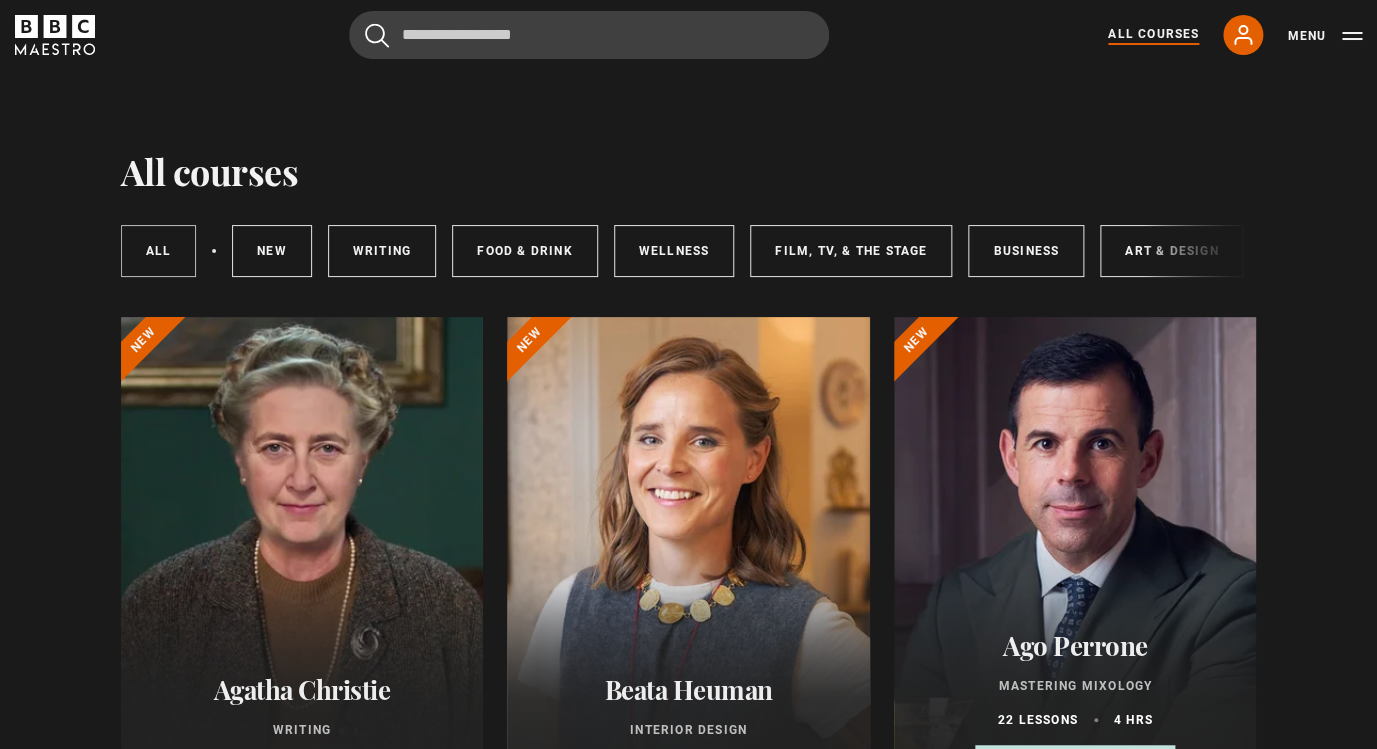 click on "All courses" at bounding box center [159, 251] 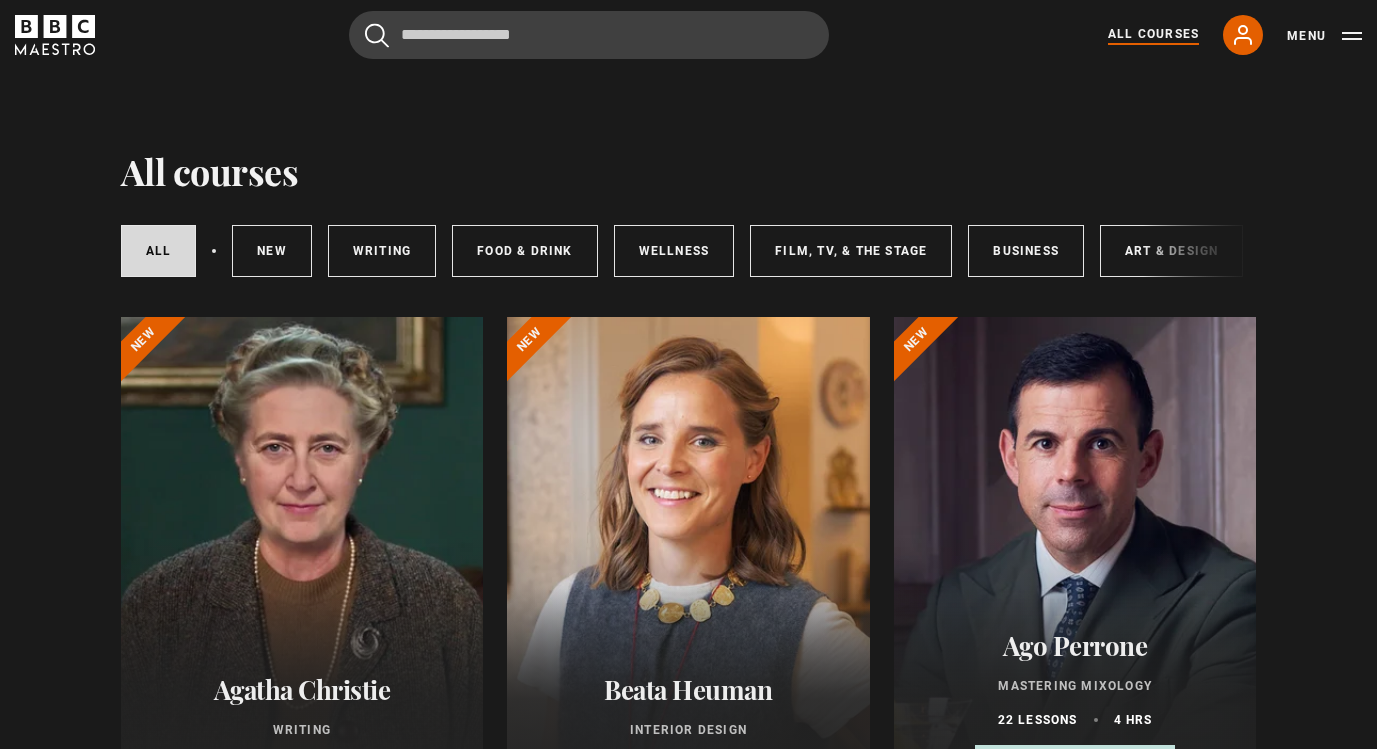 scroll, scrollTop: 0, scrollLeft: 0, axis: both 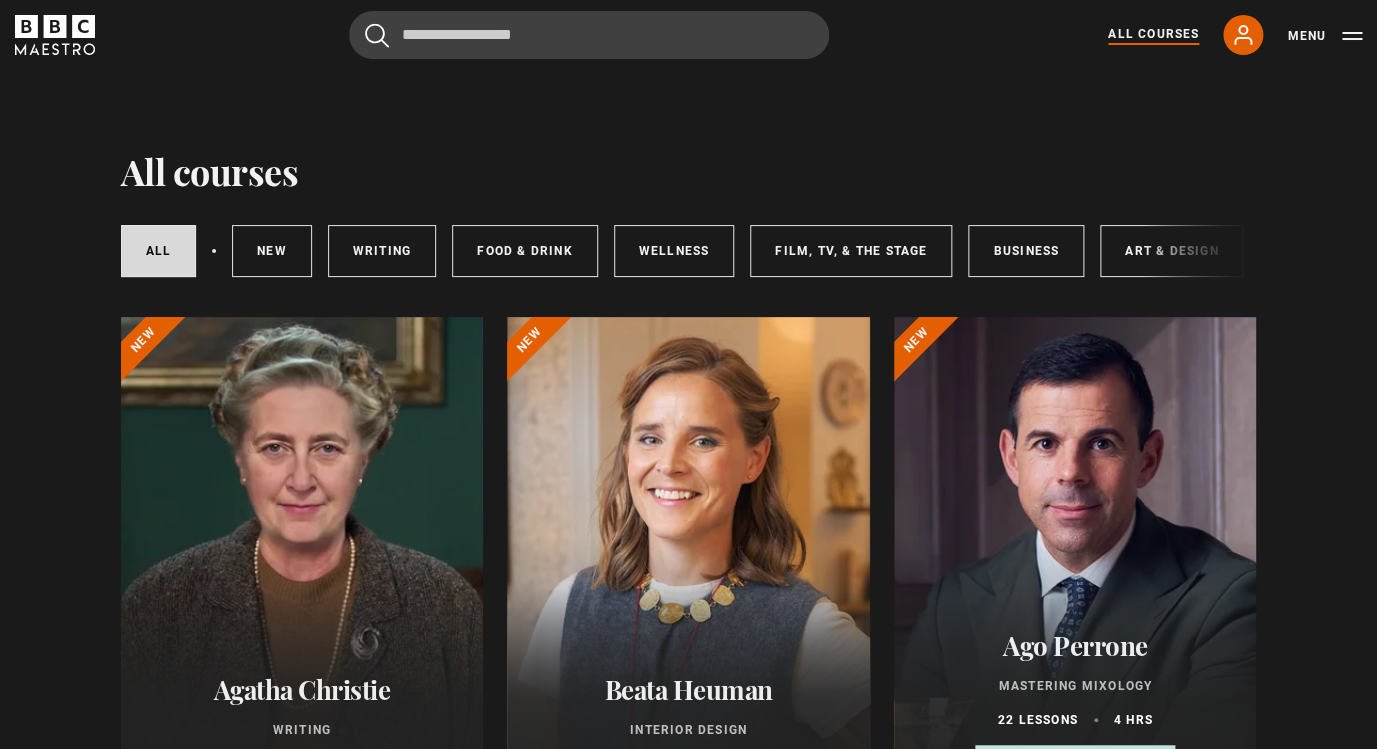 click on "All courses
All courses
New courses
Writing
Food & Drink
Wellness
Film, TV, & The Stage
Business
Art & Design
Music
Home & Lifestyle
Agatha Christie
Writing
11 lessons
2.5 hrs
New
Beata Heuman
Interior Design" at bounding box center [689, 4301] 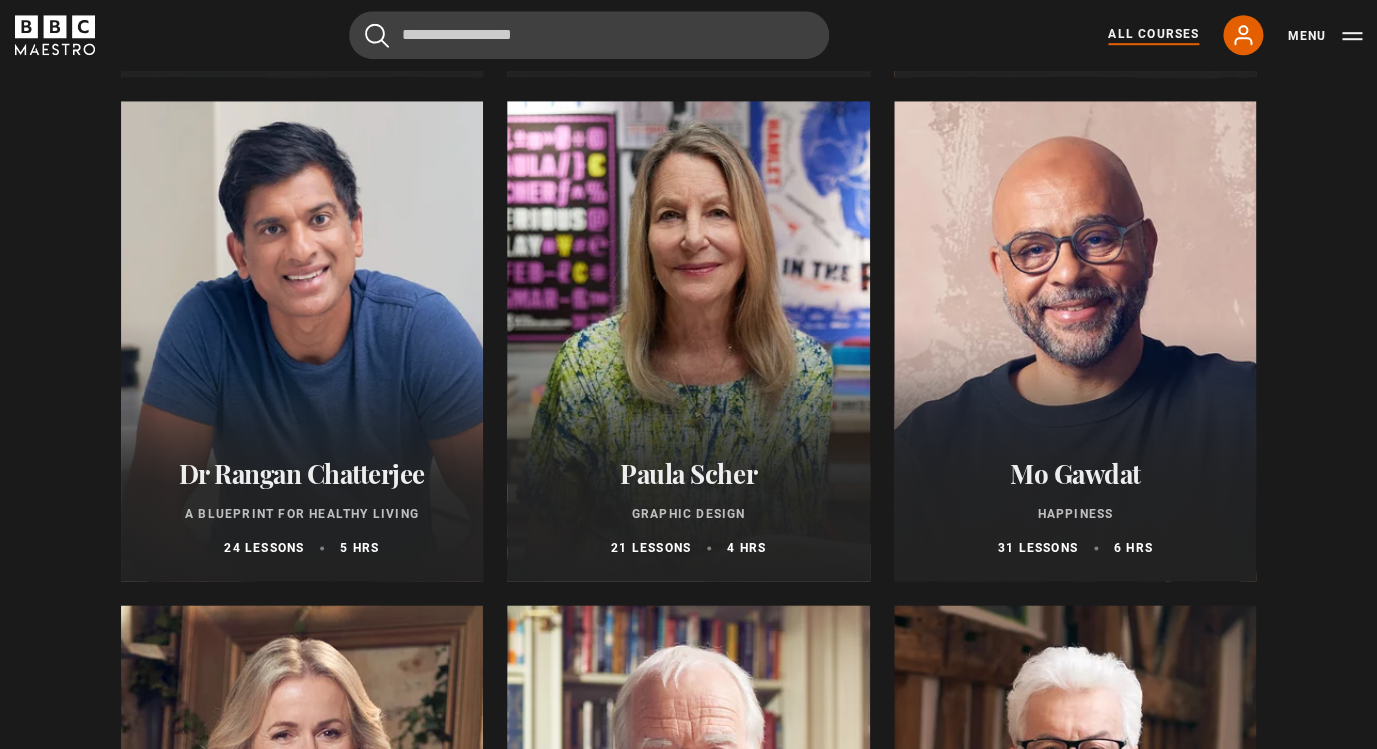 scroll, scrollTop: 3216, scrollLeft: 0, axis: vertical 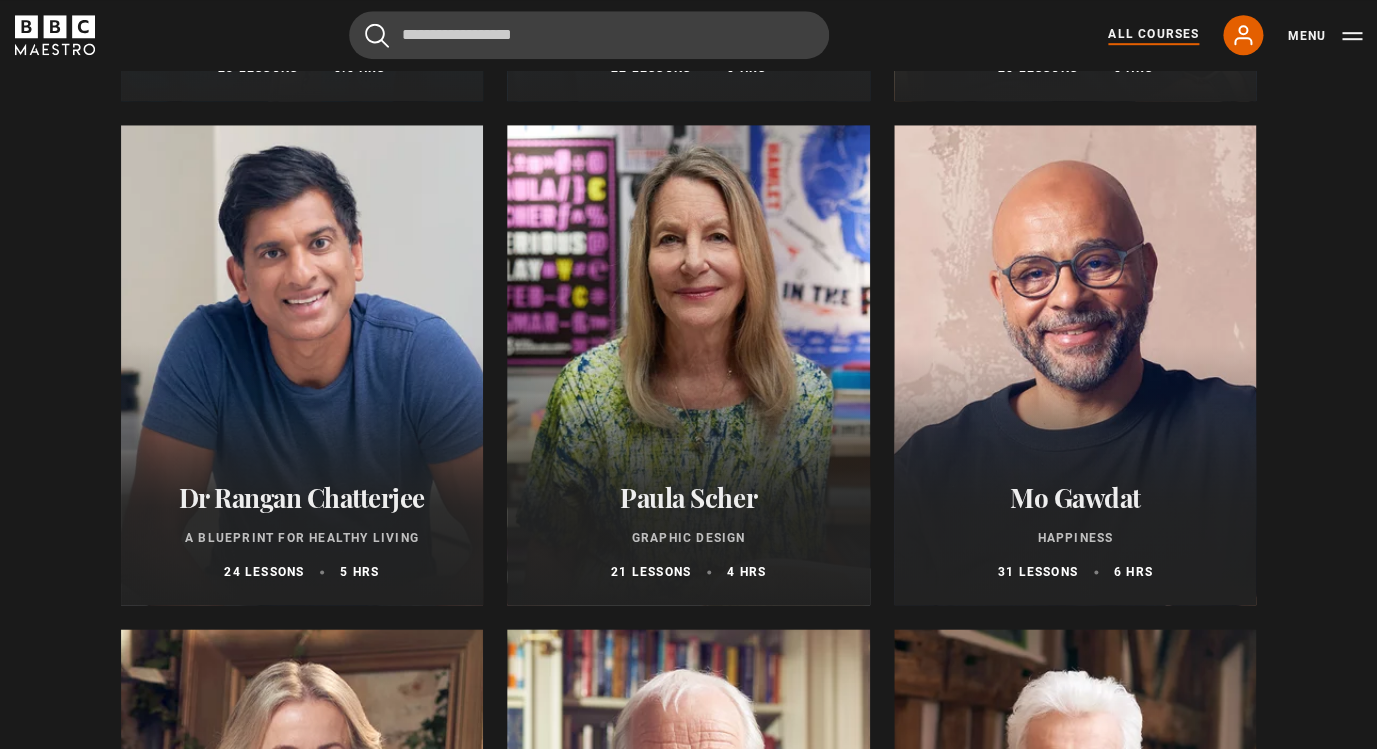 click at bounding box center (1075, 365) 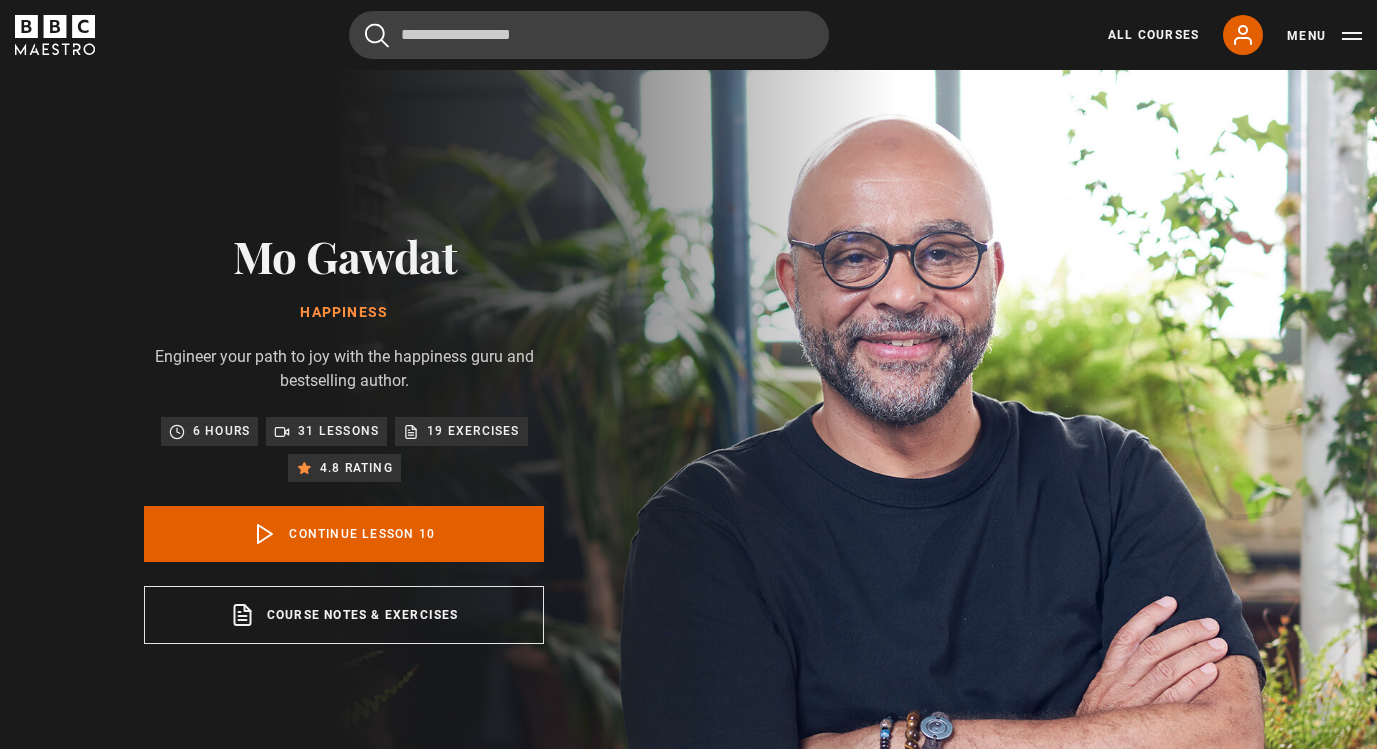 scroll, scrollTop: 804, scrollLeft: 0, axis: vertical 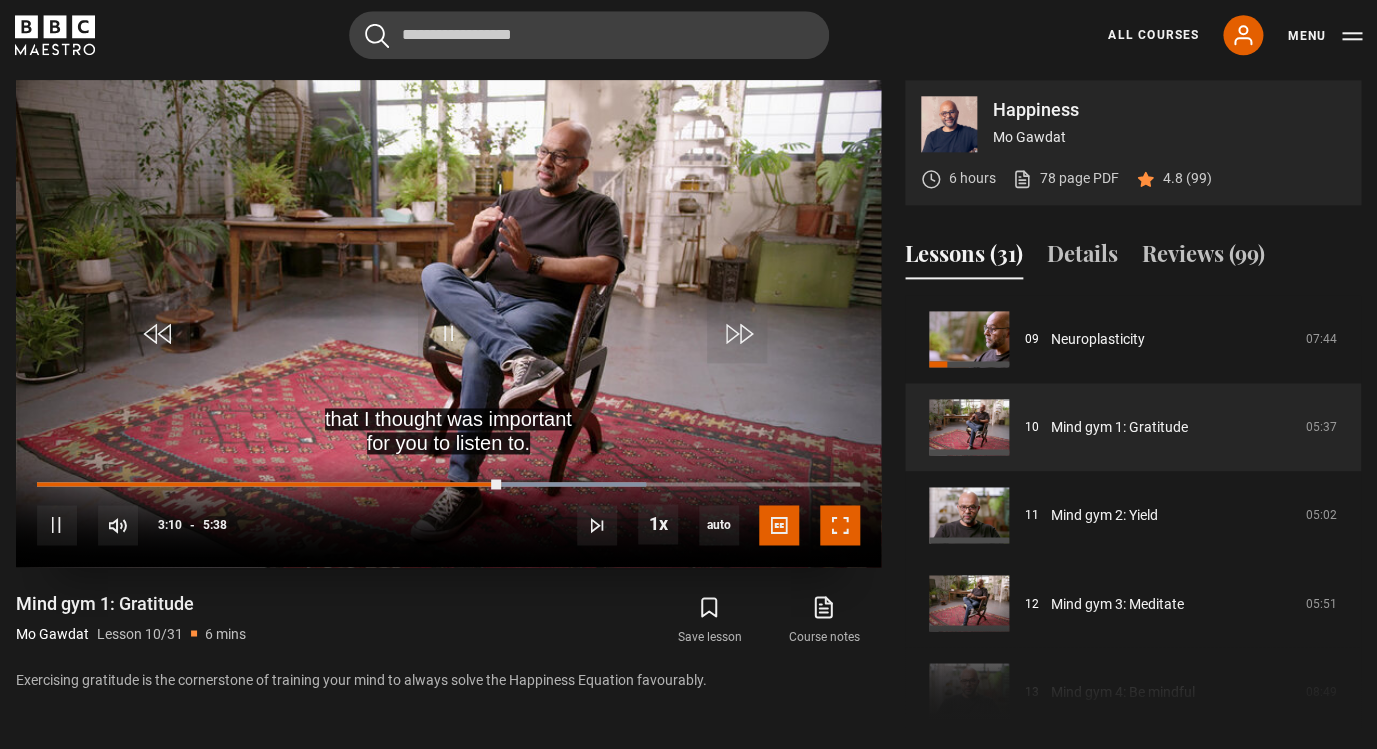 click at bounding box center [840, 525] 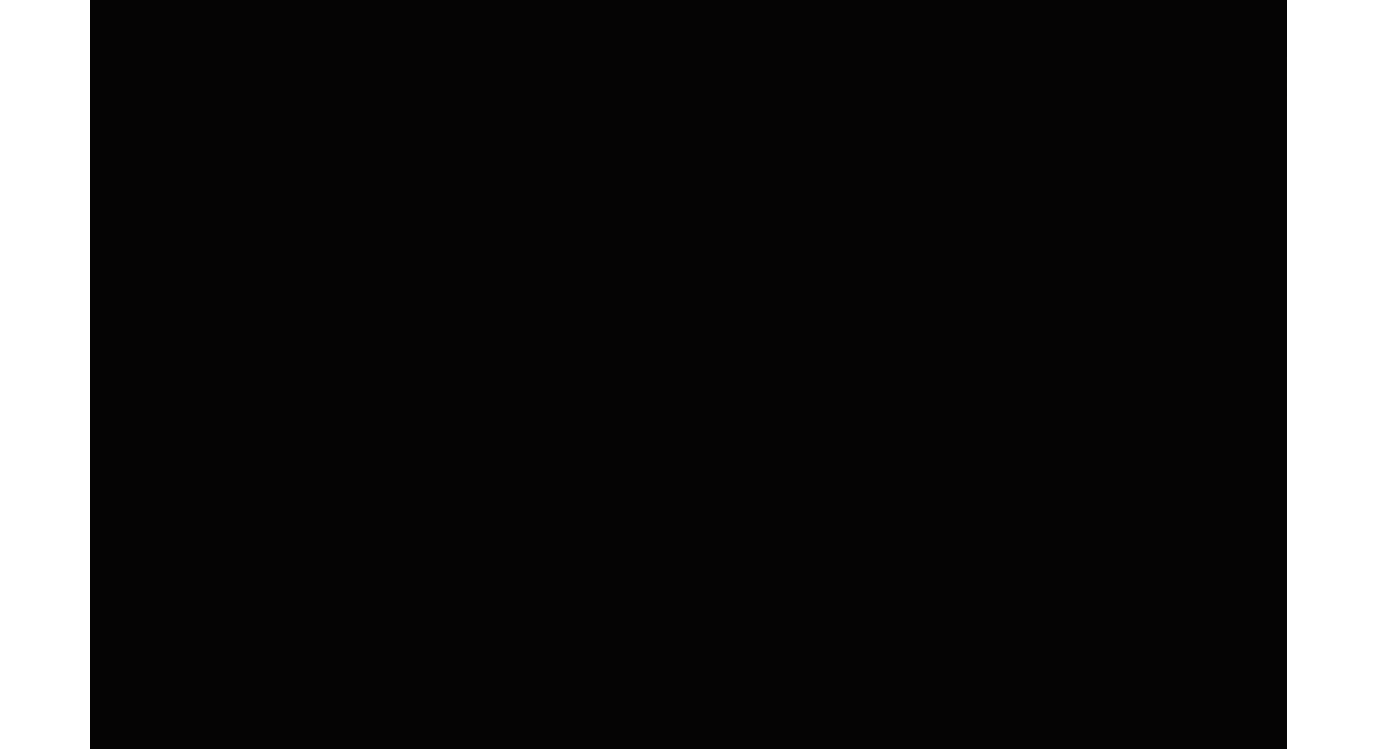 scroll, scrollTop: 930, scrollLeft: 0, axis: vertical 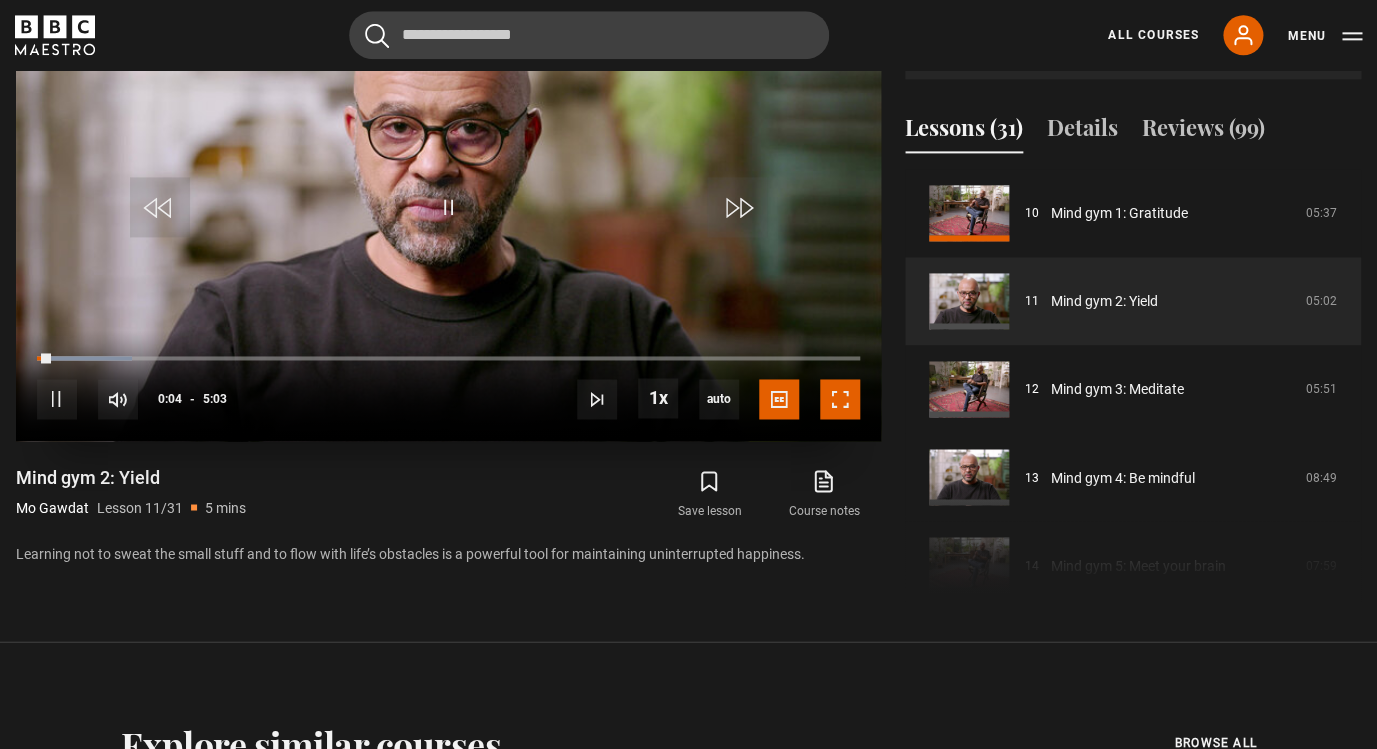 click at bounding box center [840, 399] 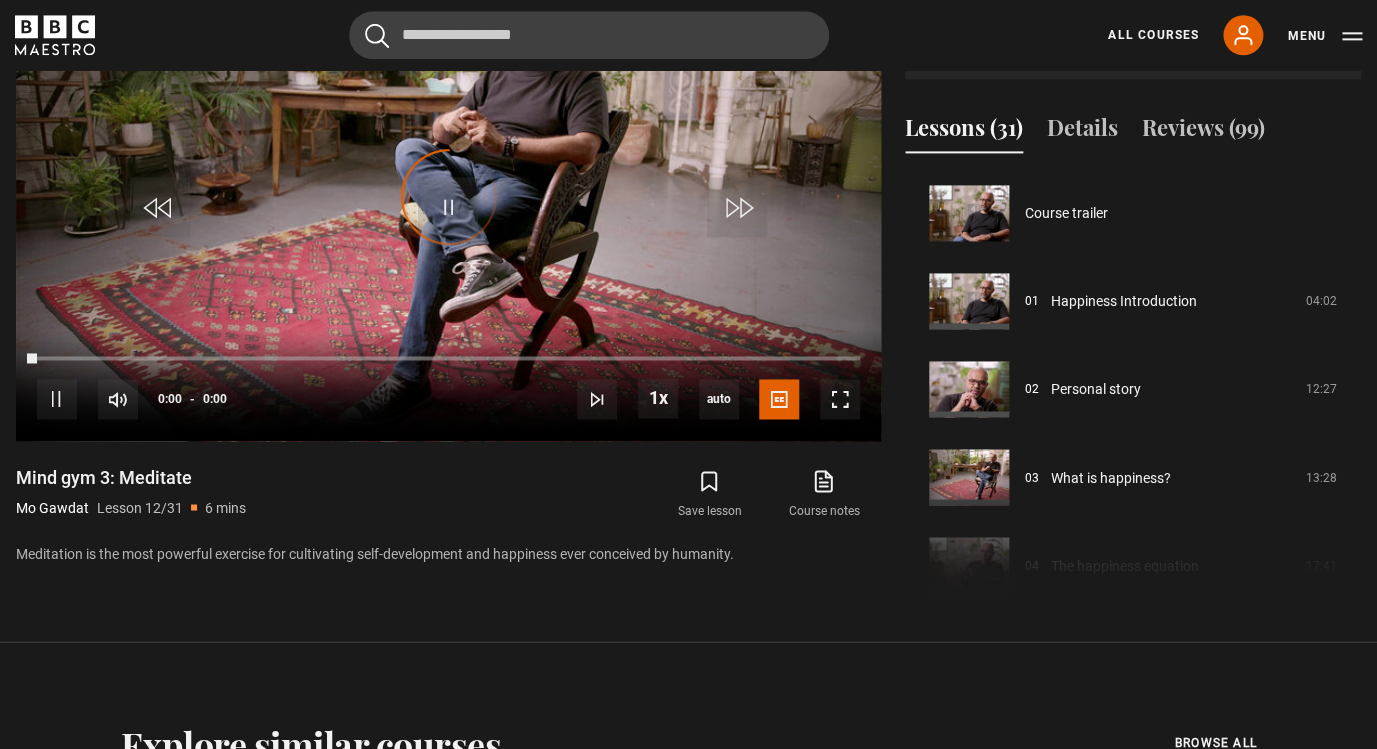 scroll, scrollTop: 968, scrollLeft: 0, axis: vertical 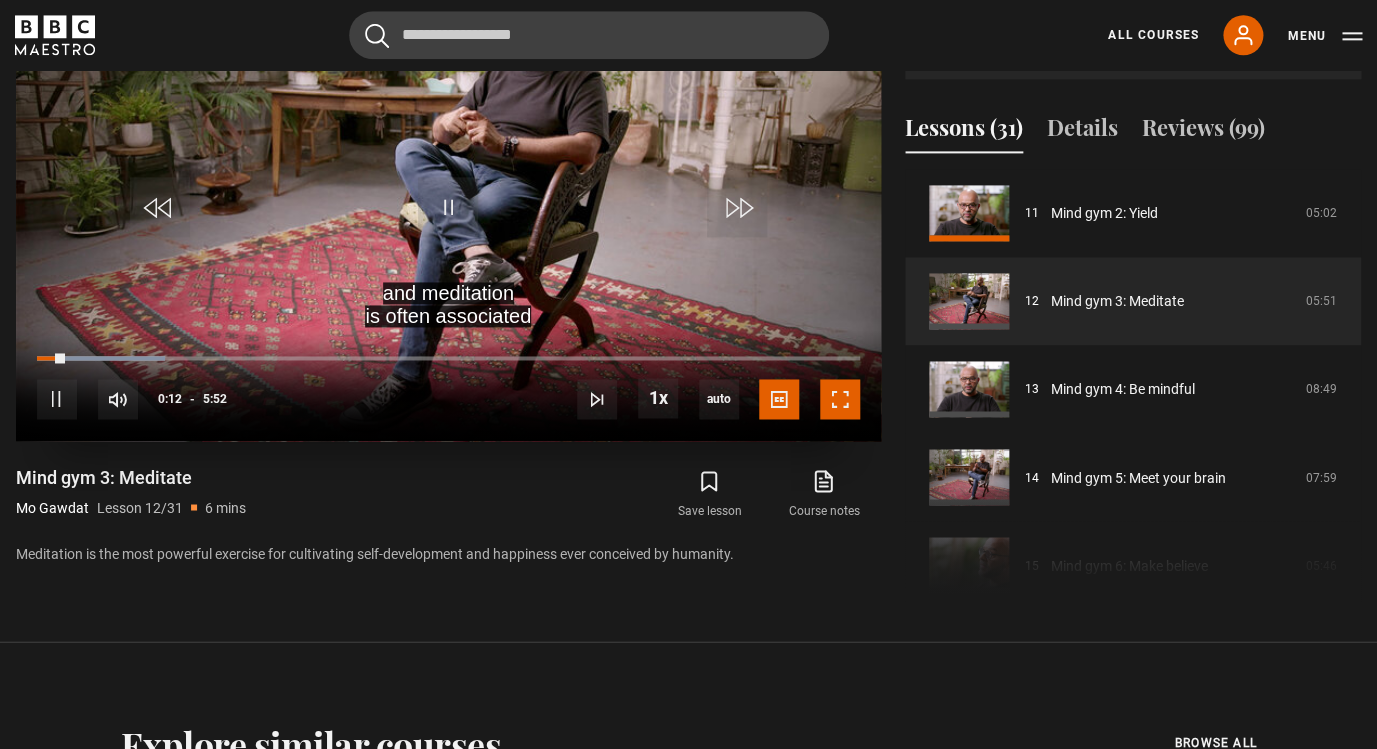 click at bounding box center [840, 399] 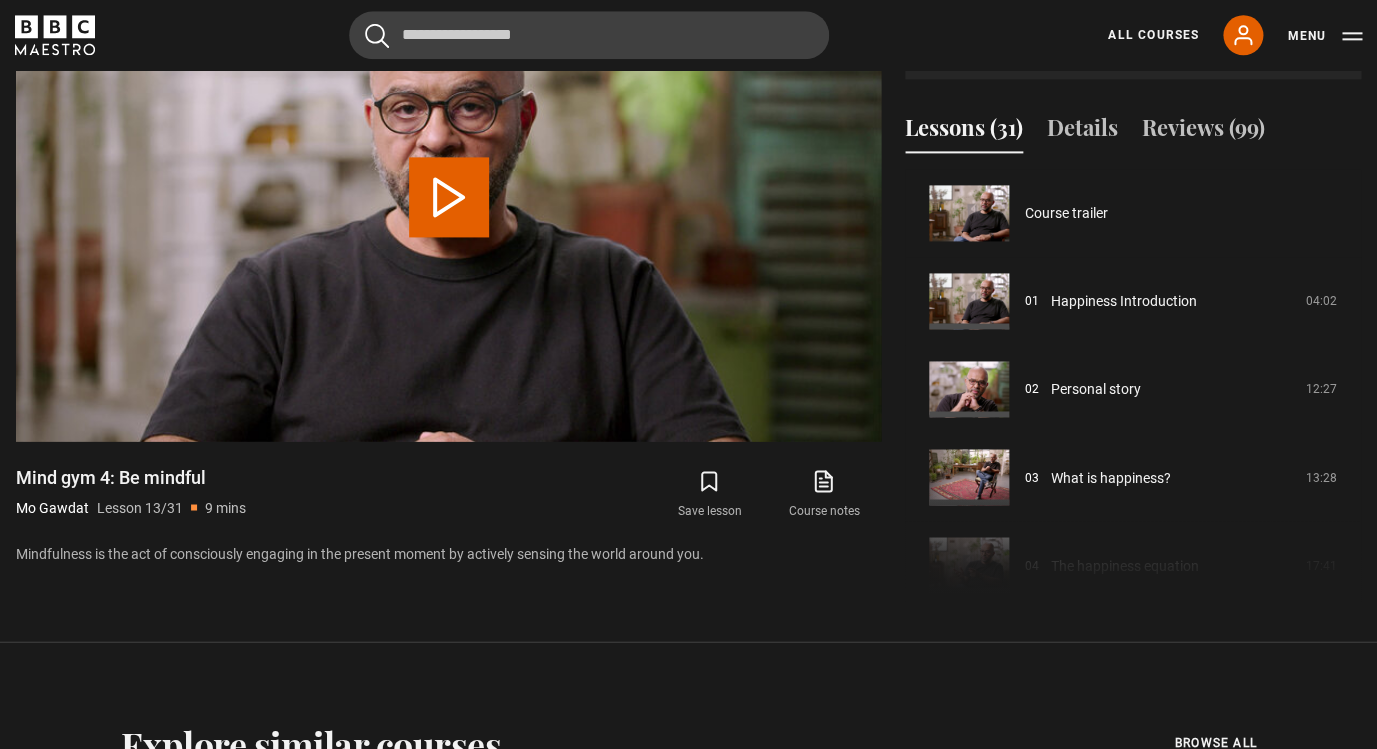 scroll, scrollTop: 1056, scrollLeft: 0, axis: vertical 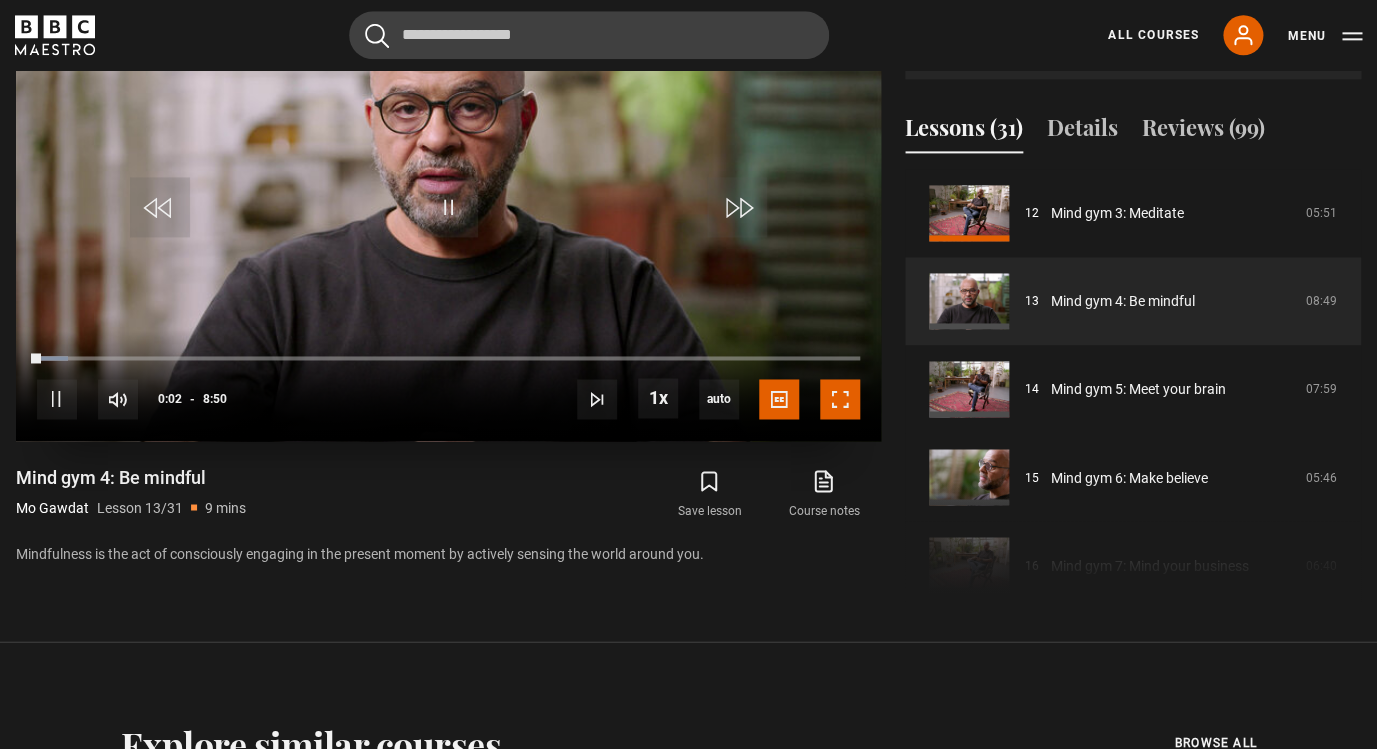 click at bounding box center [840, 399] 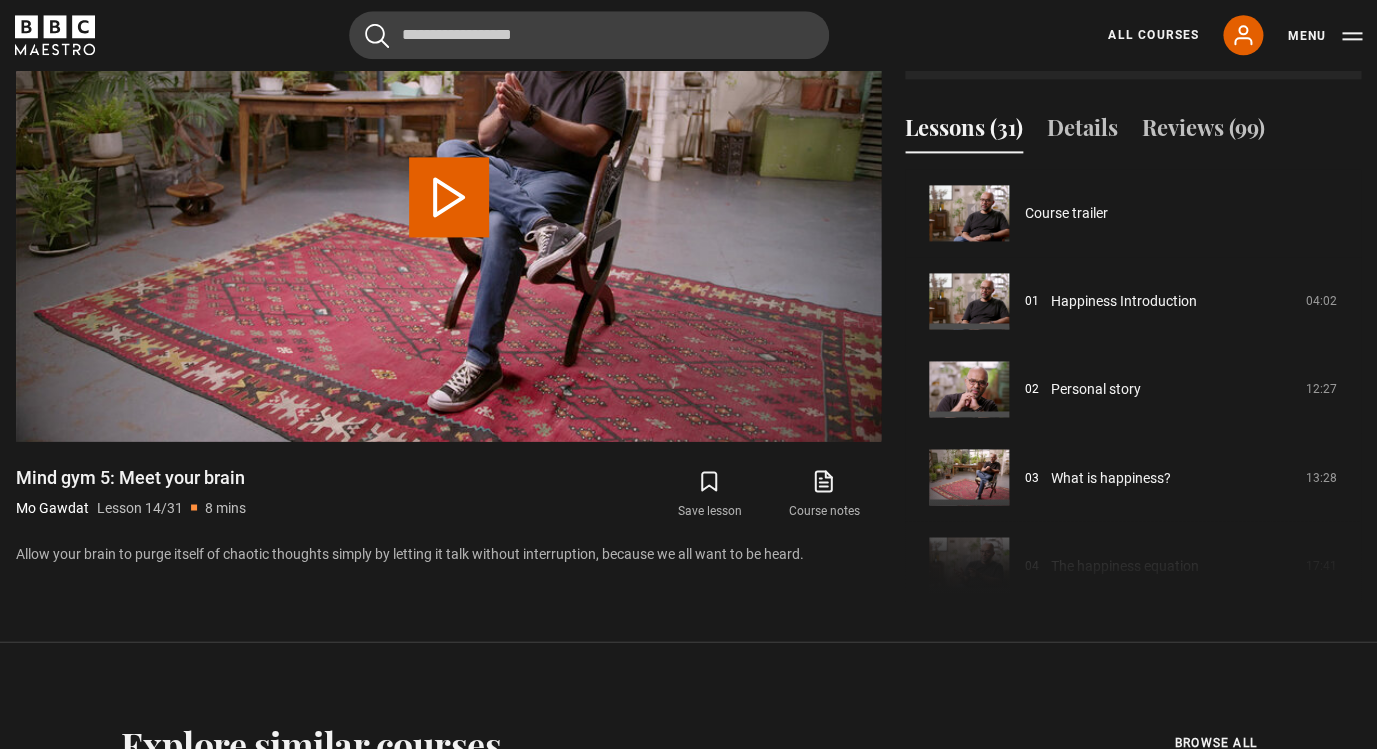 scroll, scrollTop: 1144, scrollLeft: 0, axis: vertical 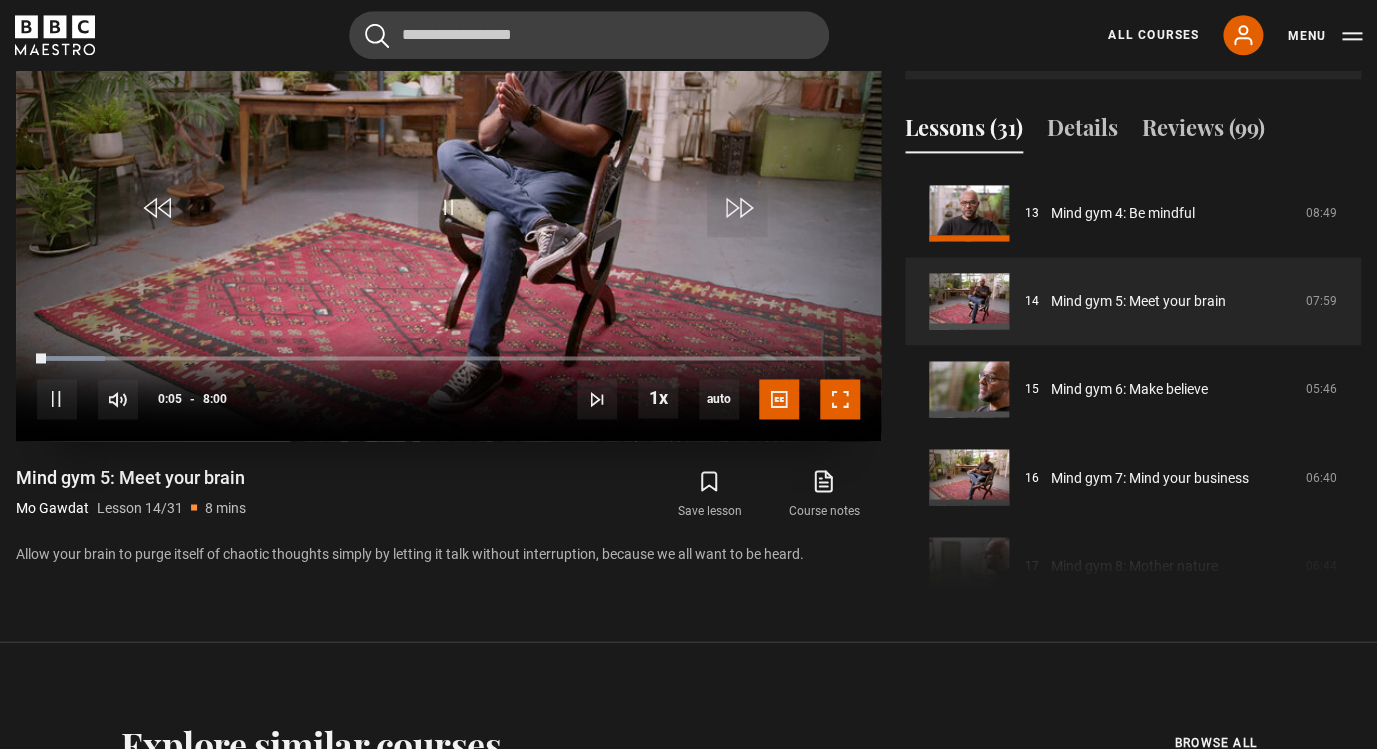 click at bounding box center (840, 399) 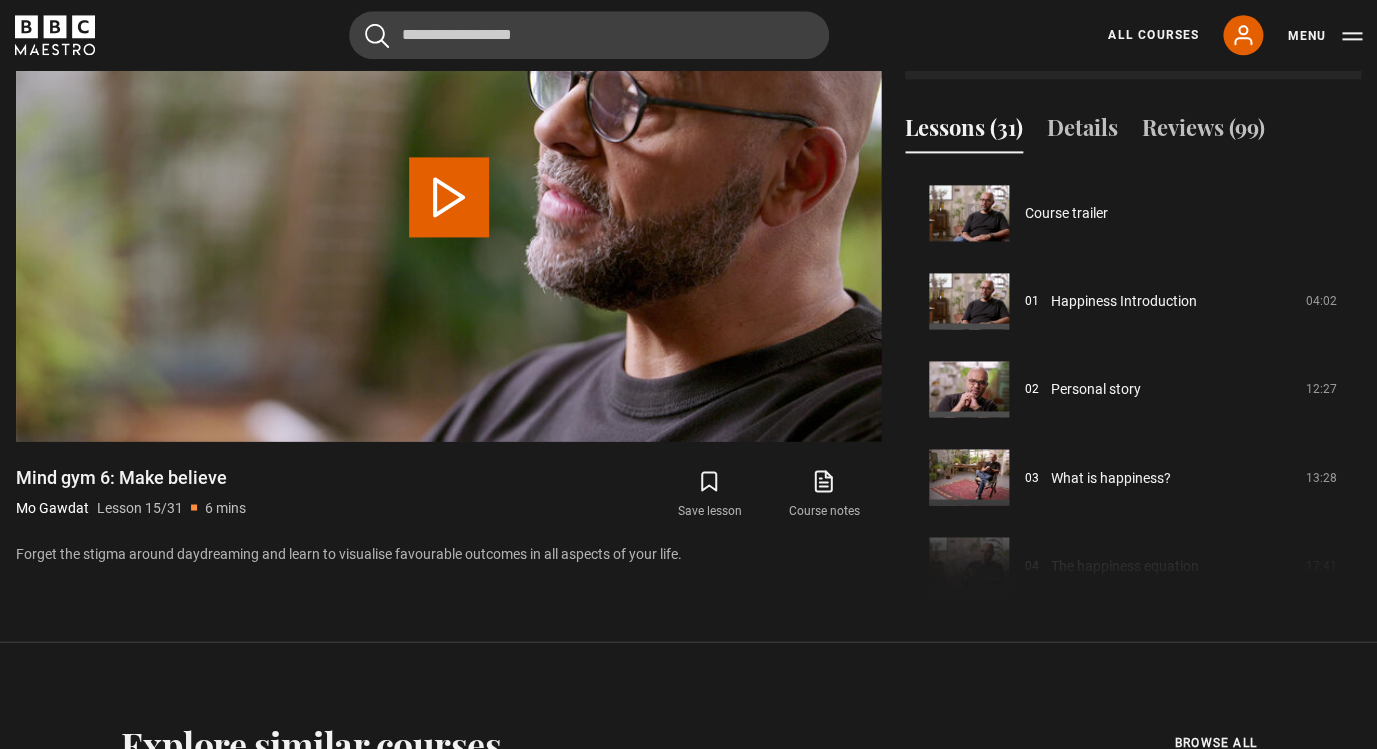 scroll, scrollTop: 1232, scrollLeft: 0, axis: vertical 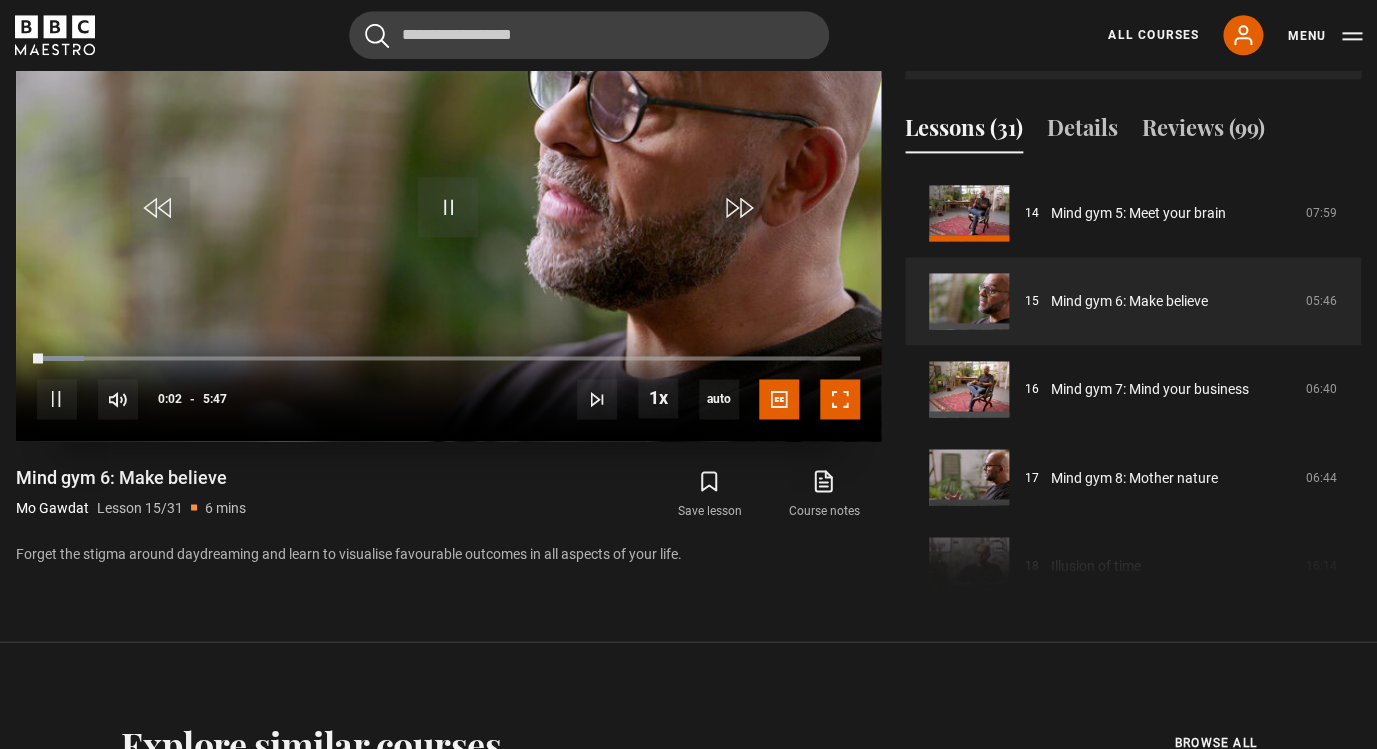 click at bounding box center (840, 399) 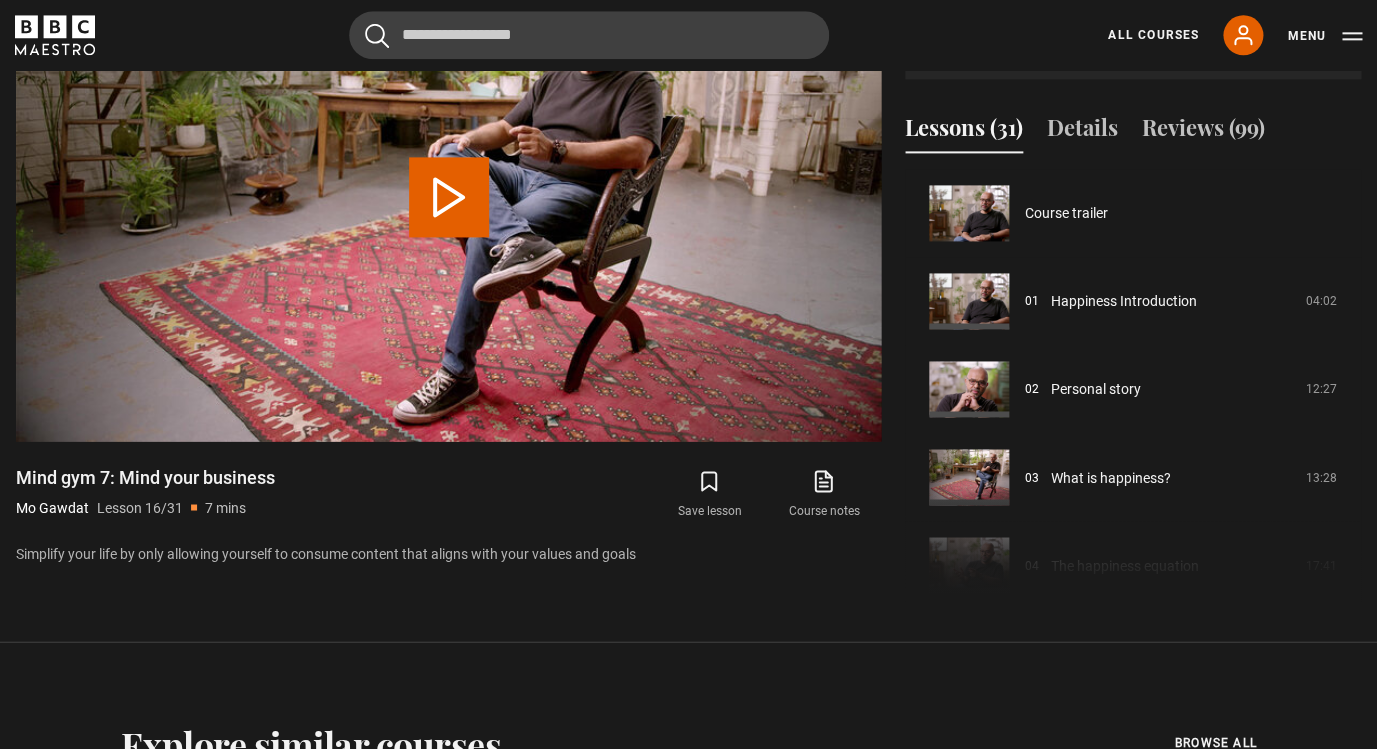 scroll, scrollTop: 1320, scrollLeft: 0, axis: vertical 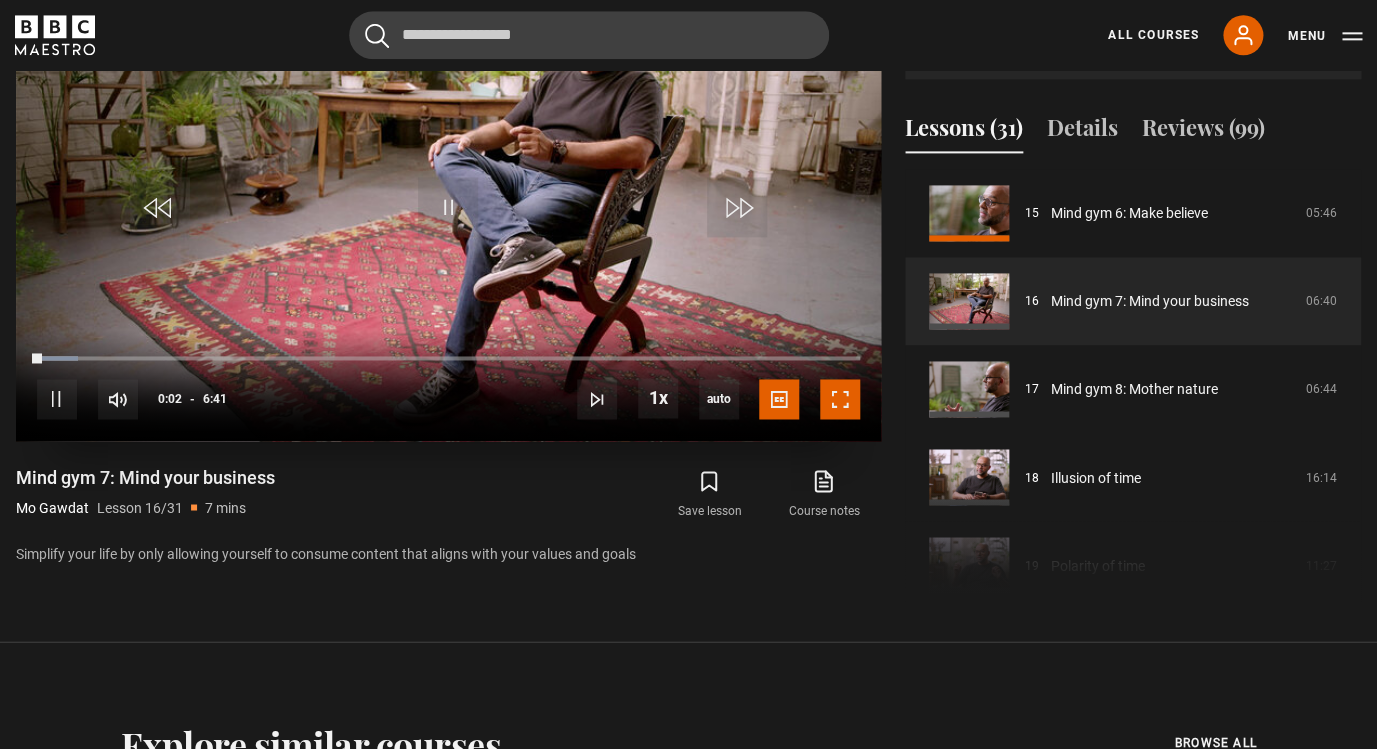 click at bounding box center [840, 399] 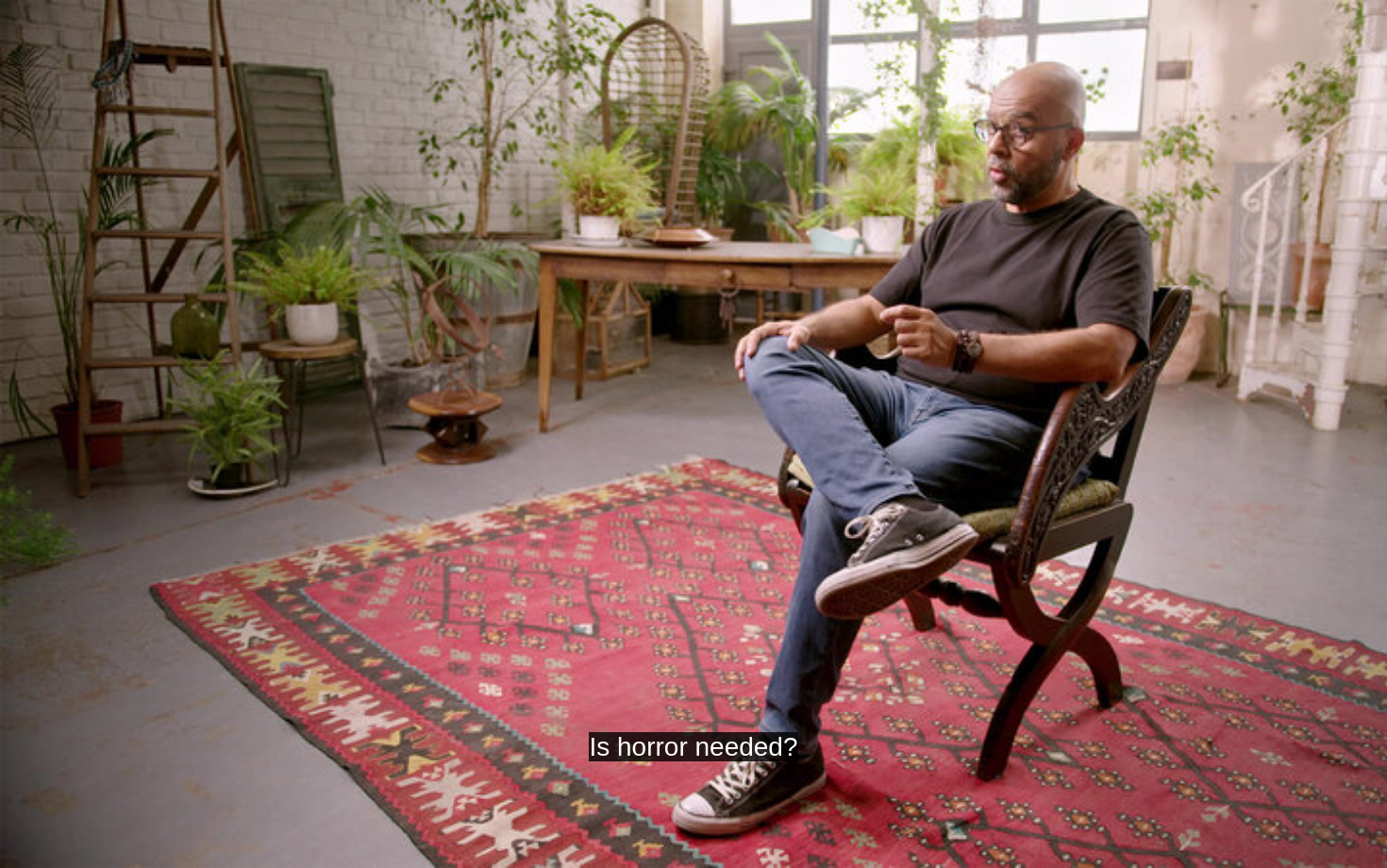 click at bounding box center [694, 434] 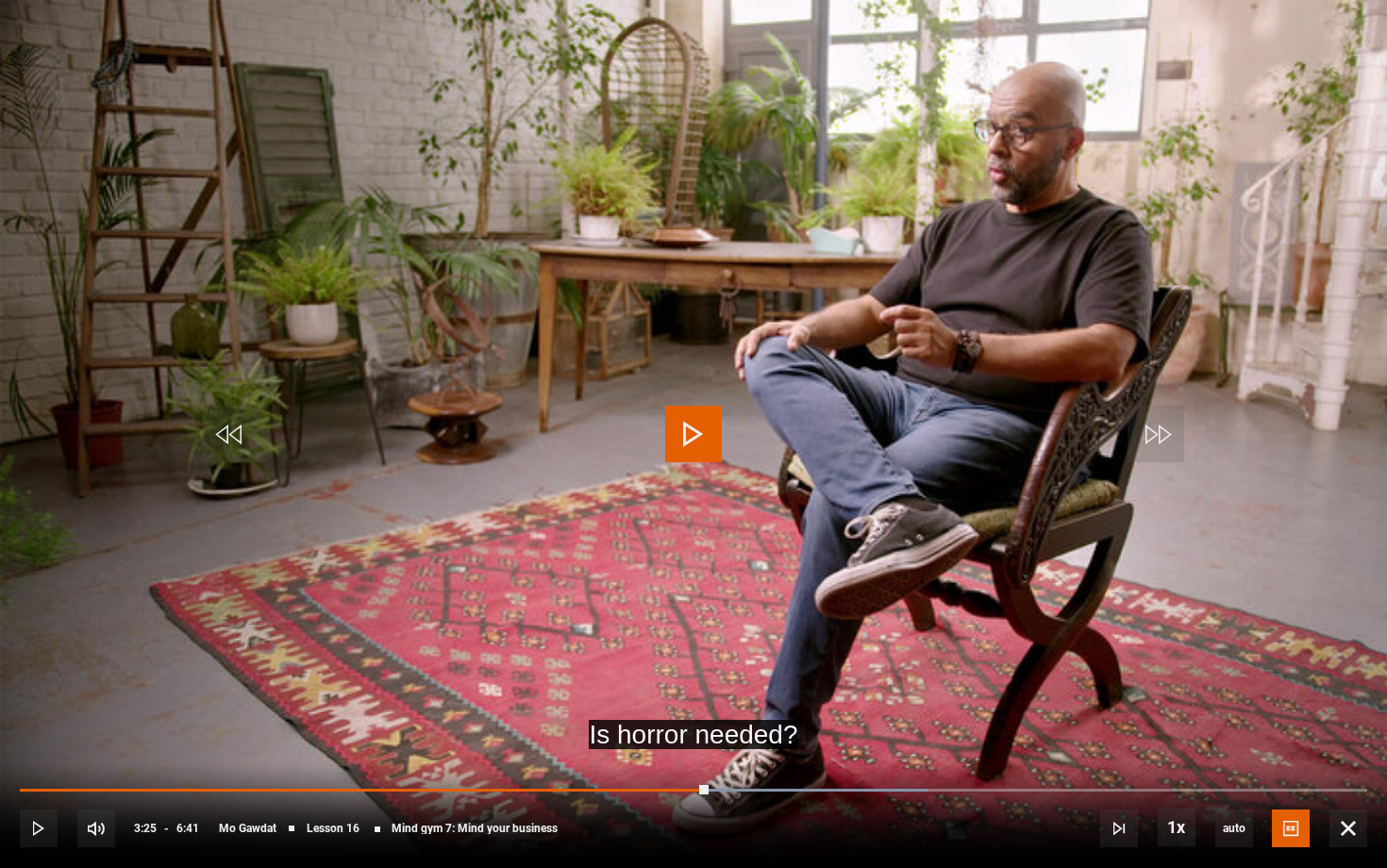 click at bounding box center (694, 434) 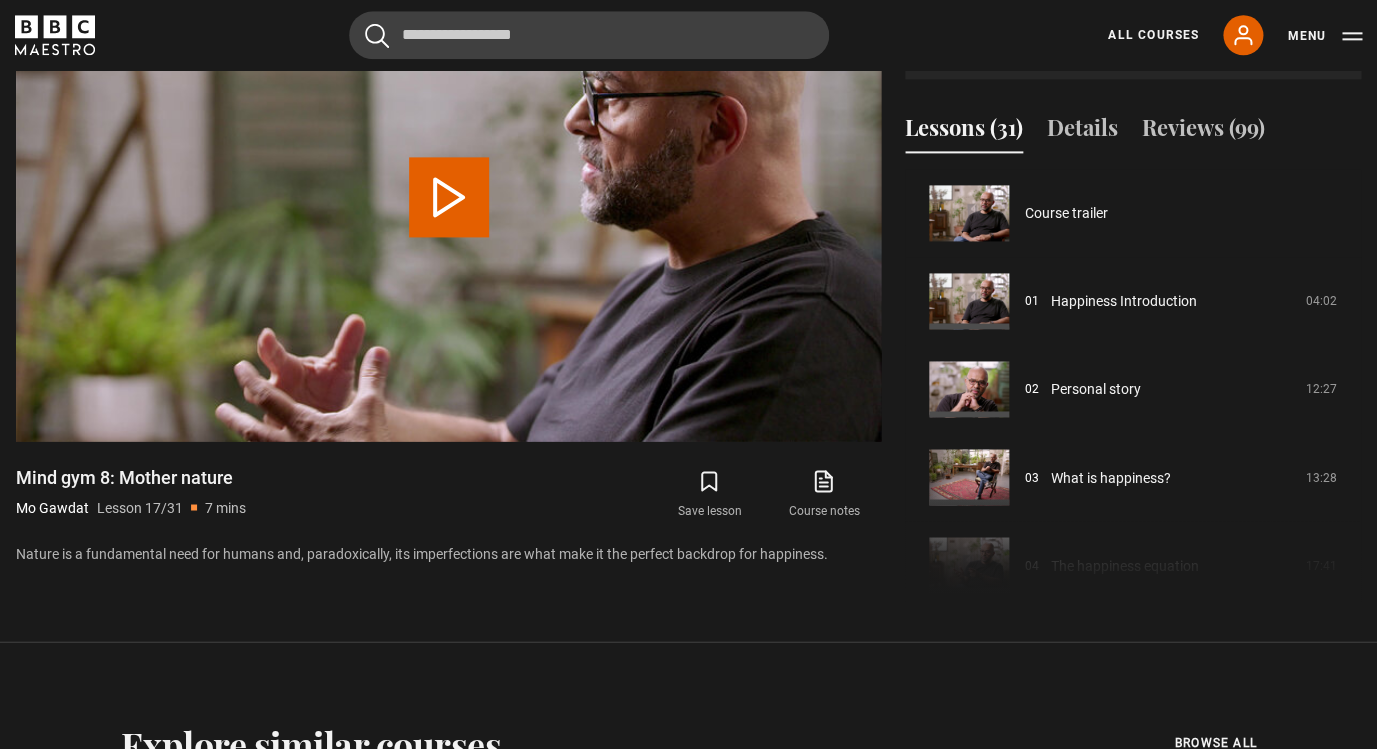 scroll, scrollTop: 1408, scrollLeft: 0, axis: vertical 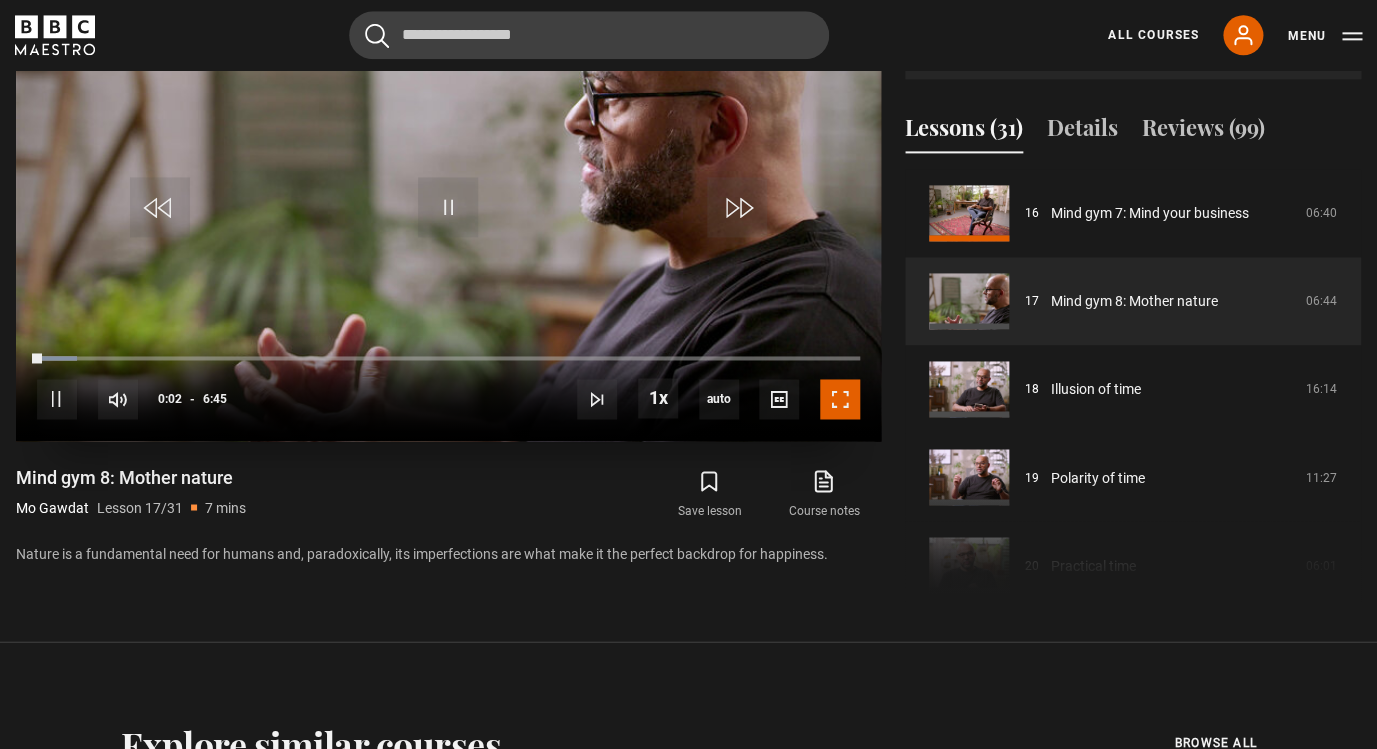click at bounding box center (840, 399) 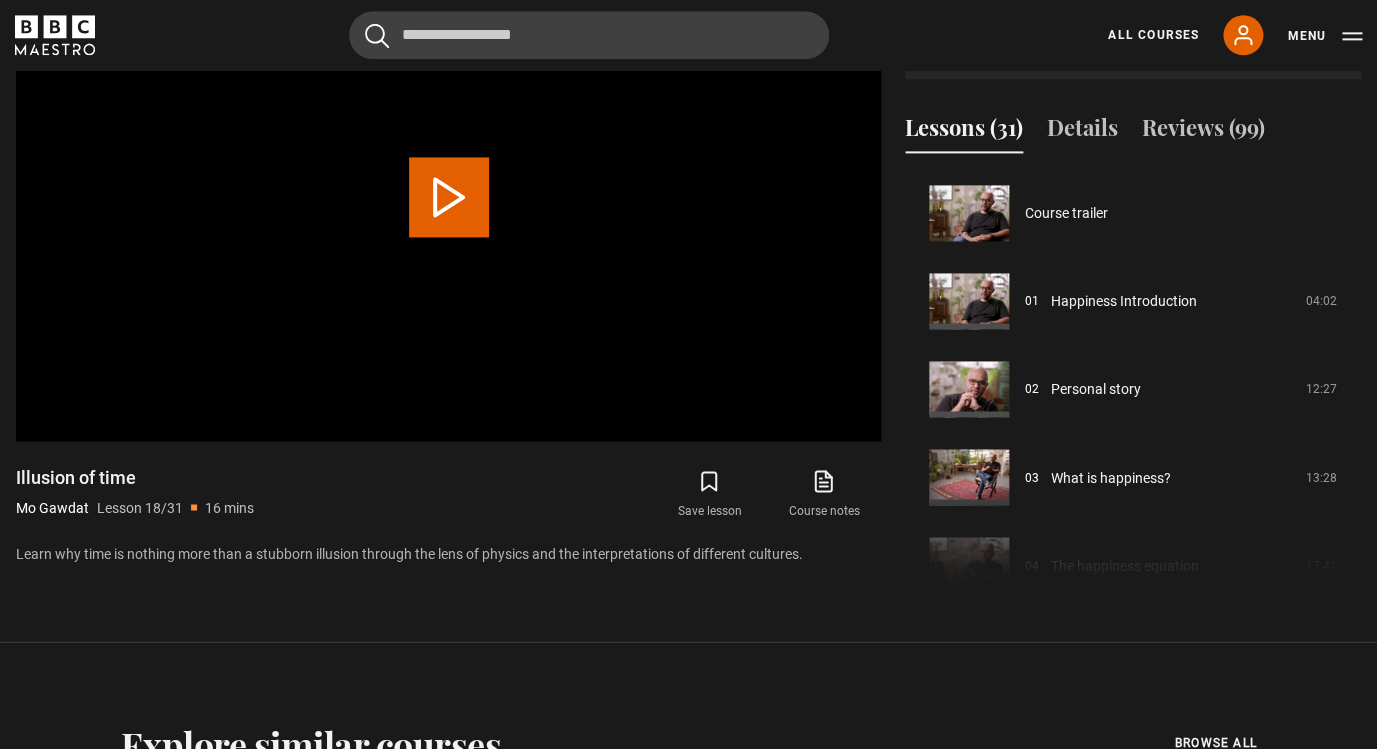 scroll, scrollTop: 1496, scrollLeft: 0, axis: vertical 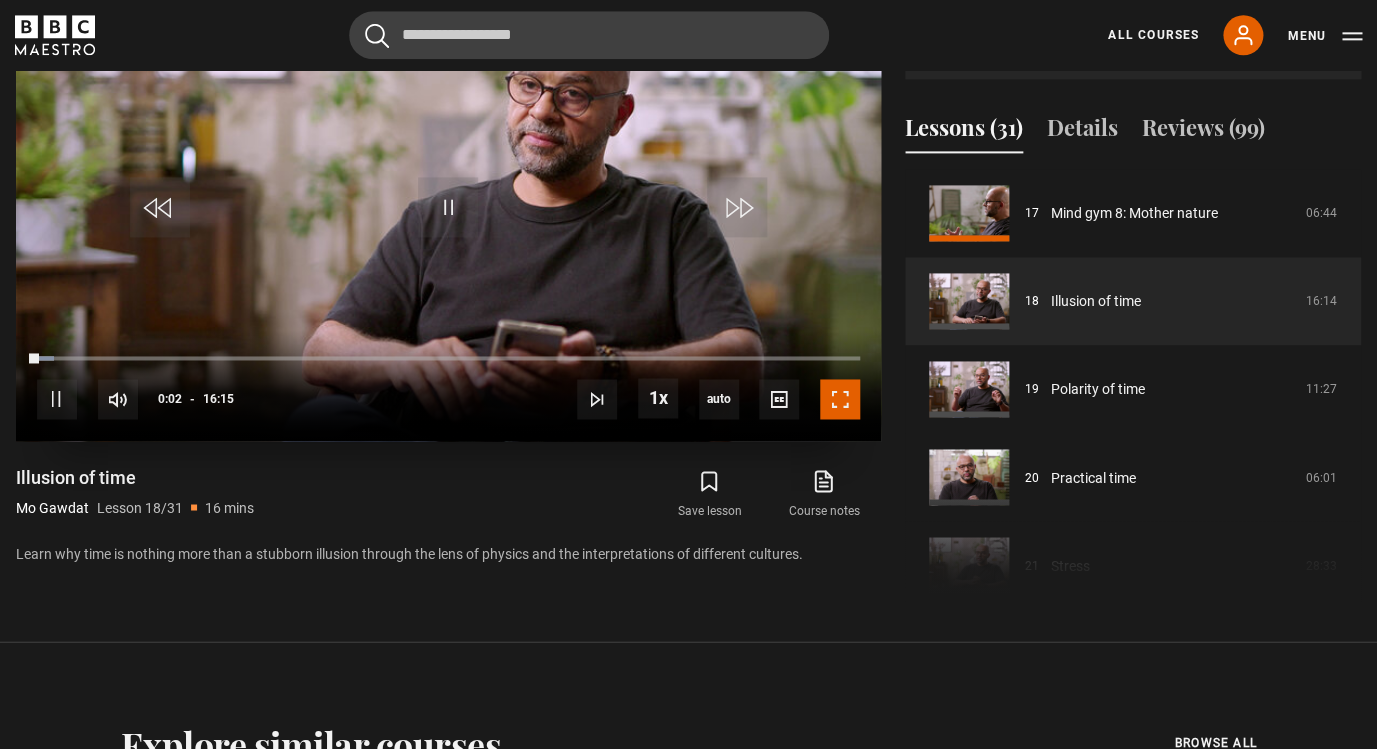click at bounding box center [840, 399] 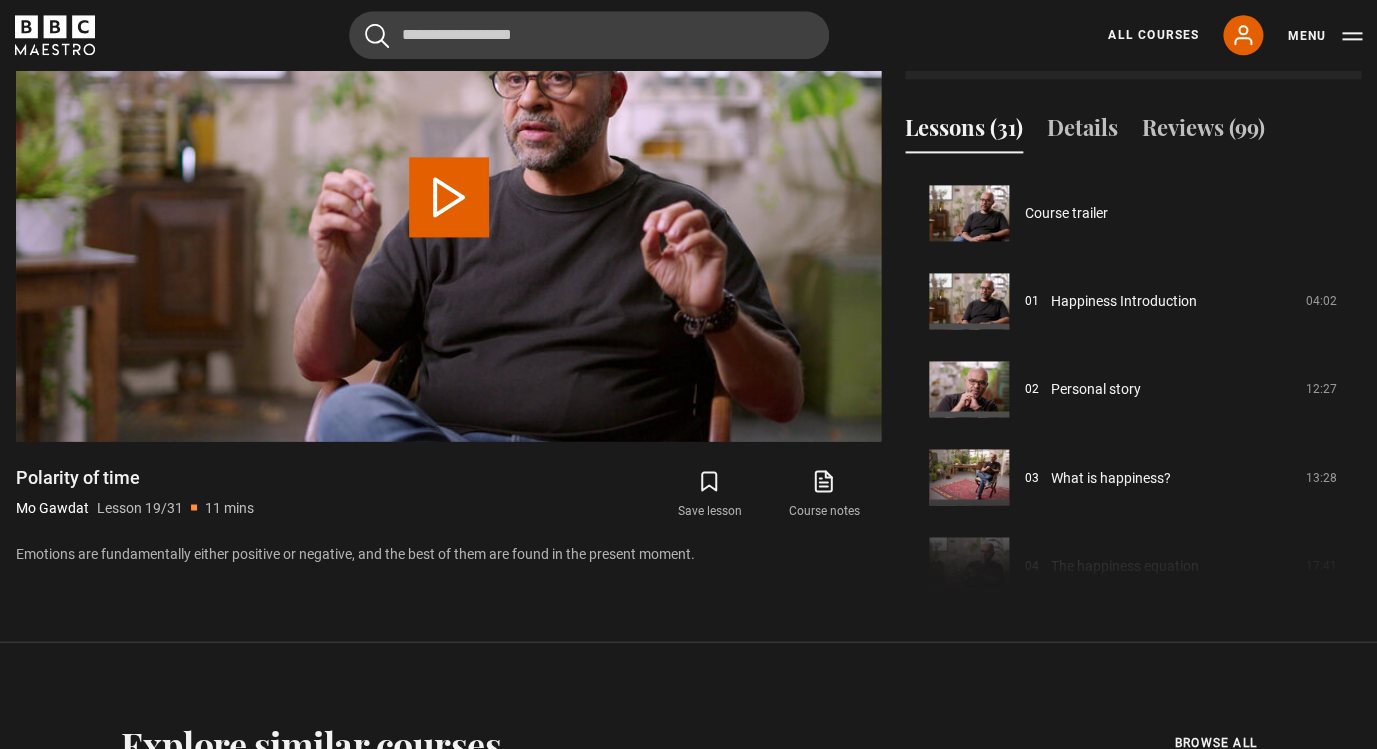 scroll, scrollTop: 1584, scrollLeft: 0, axis: vertical 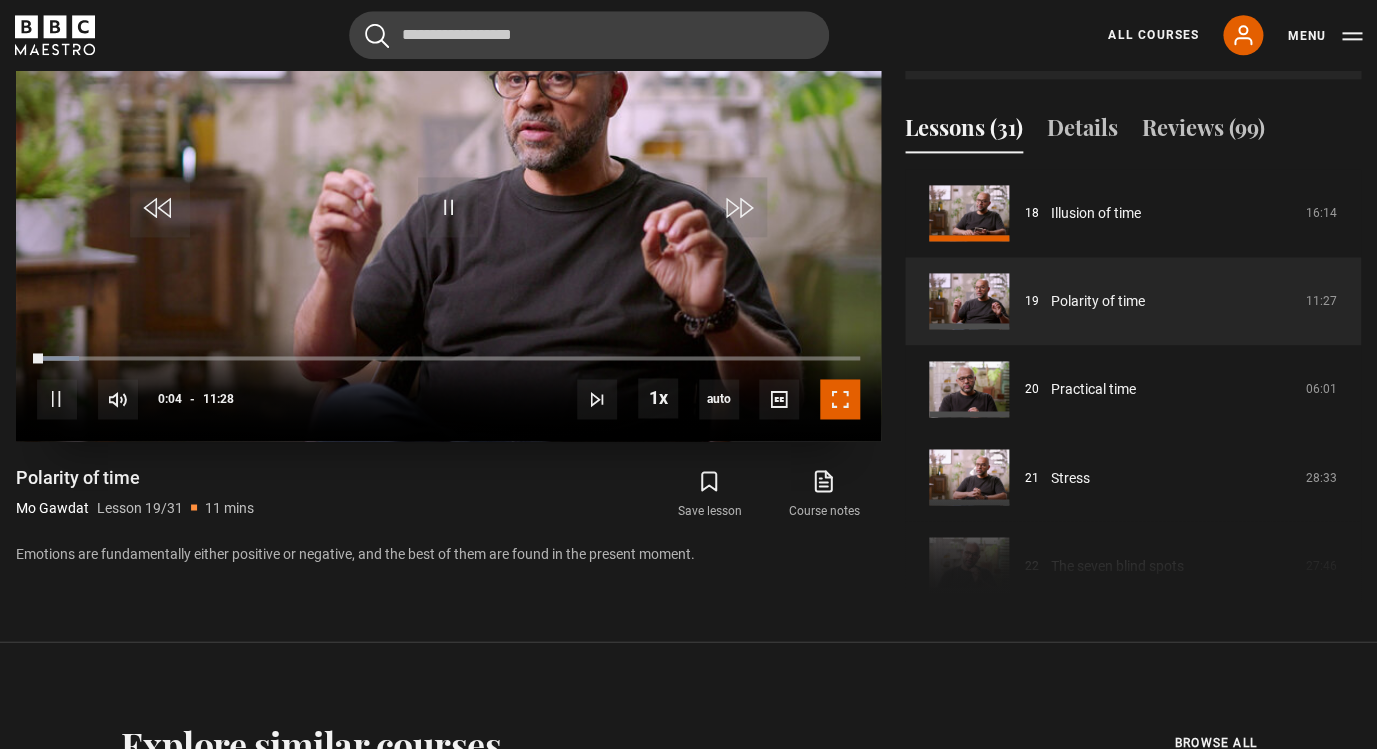 click at bounding box center (840, 399) 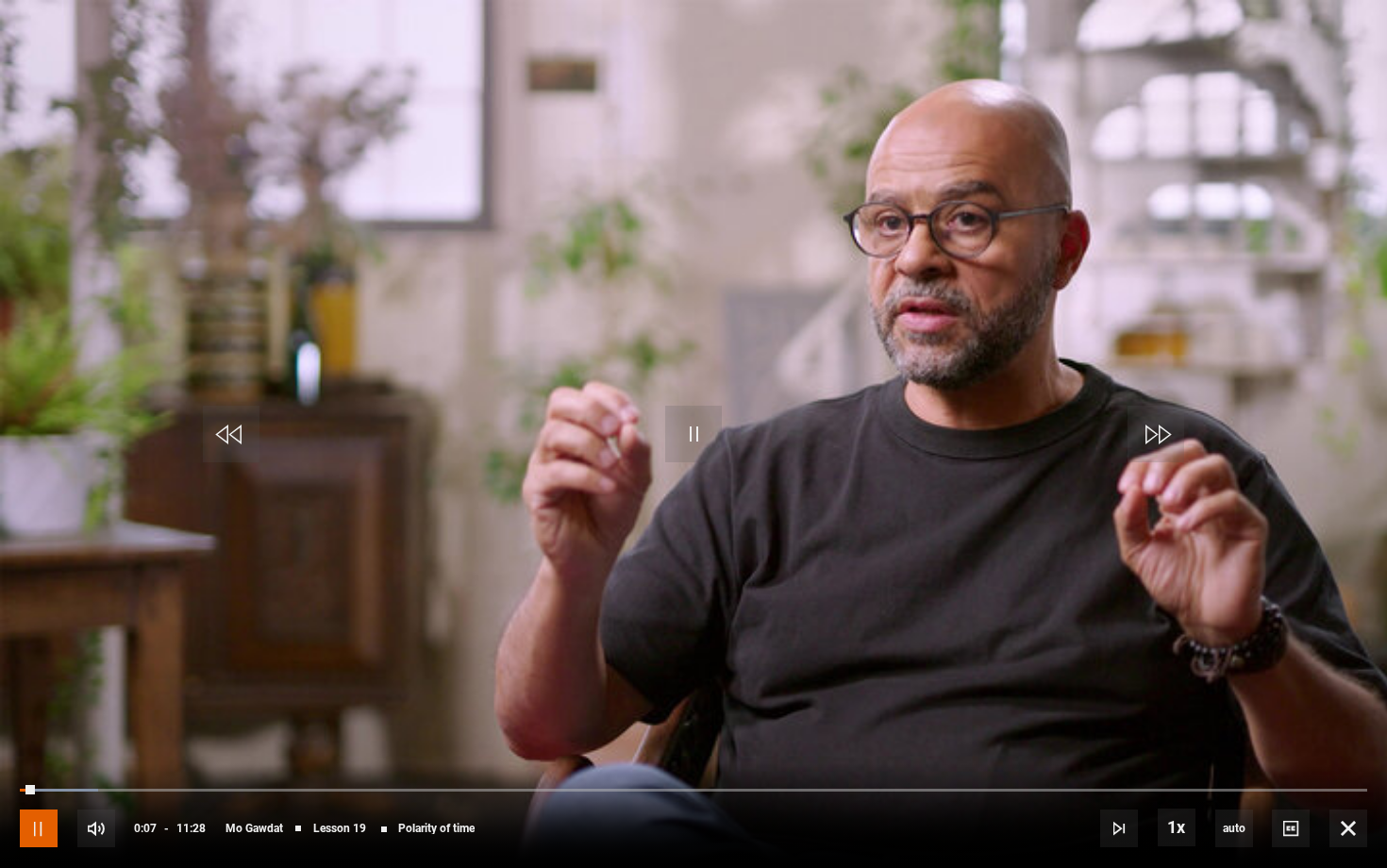click at bounding box center [39, 828] 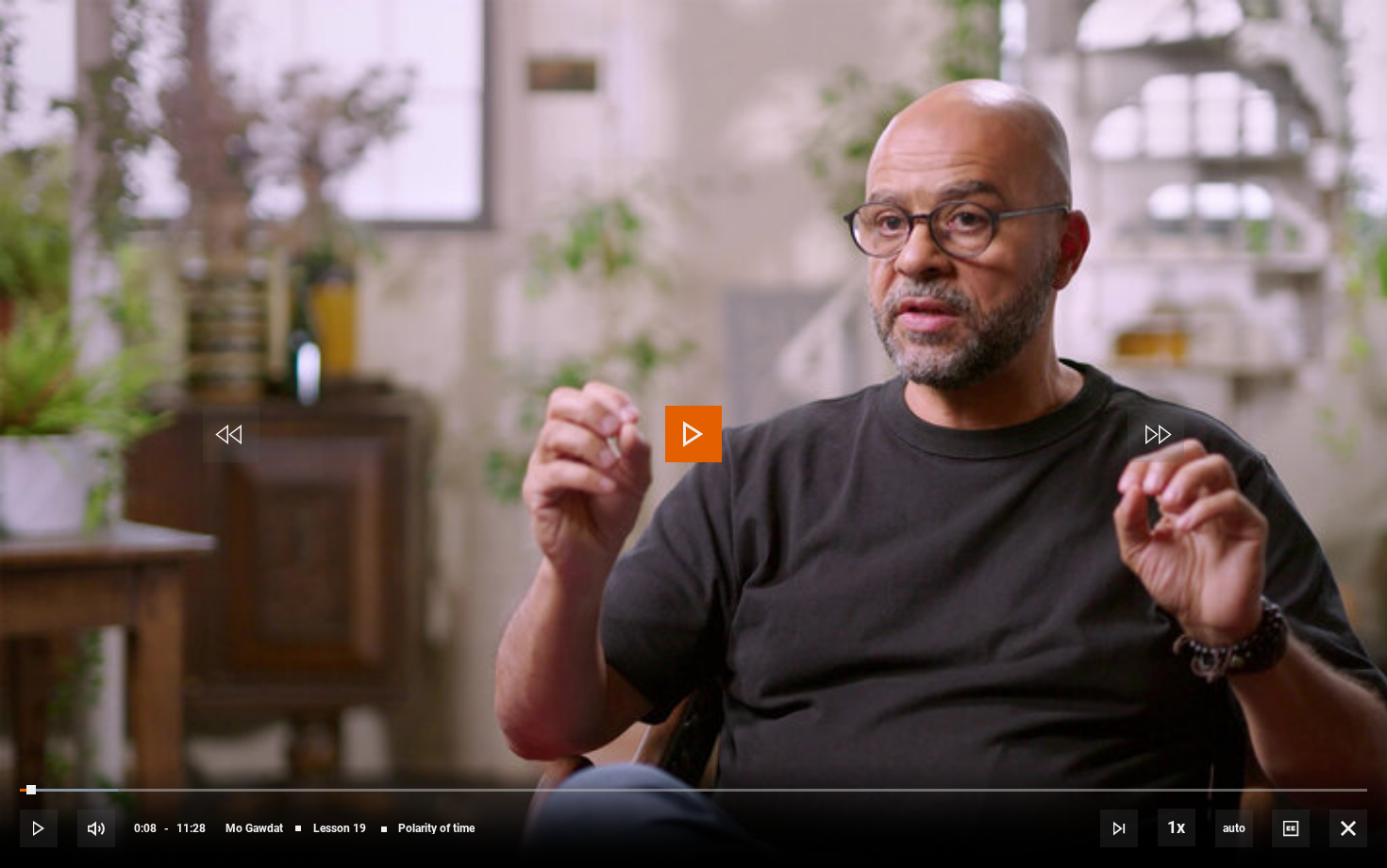 click at bounding box center [694, 434] 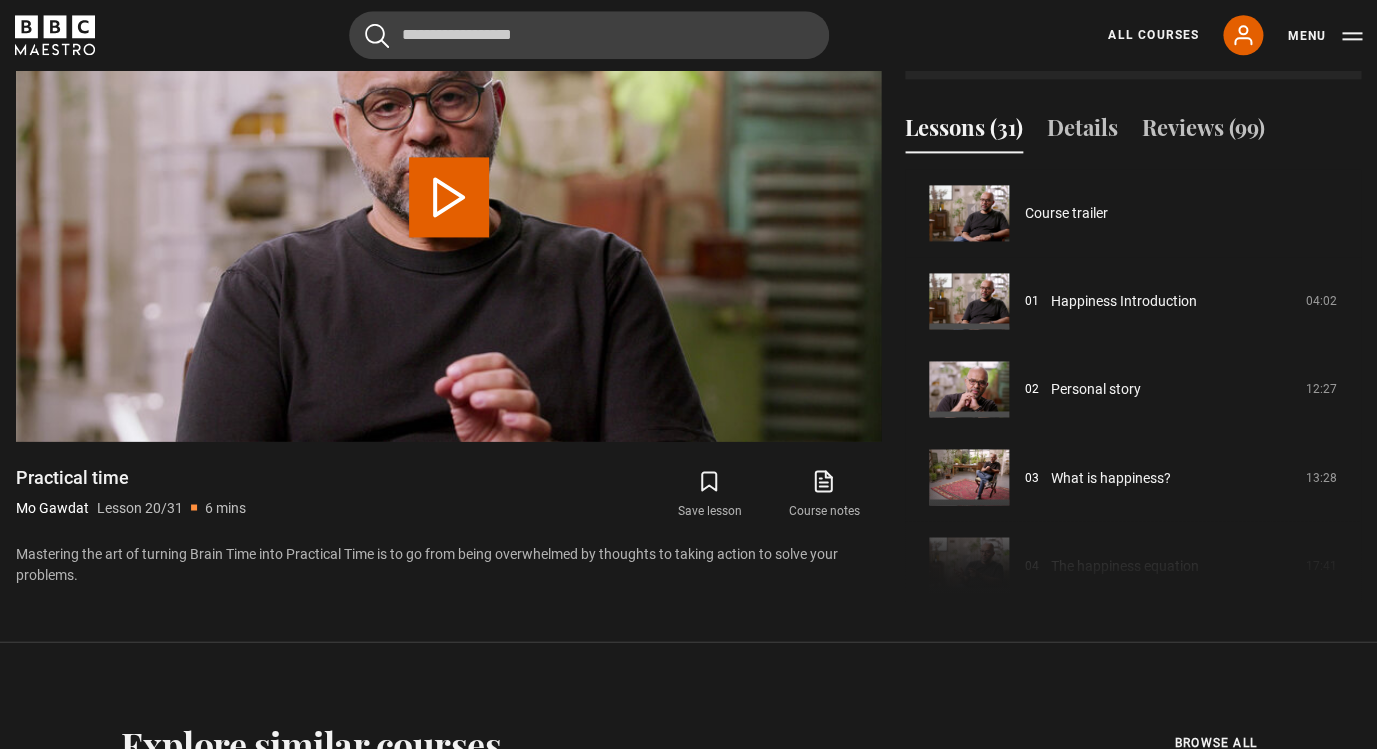 scroll, scrollTop: 1672, scrollLeft: 0, axis: vertical 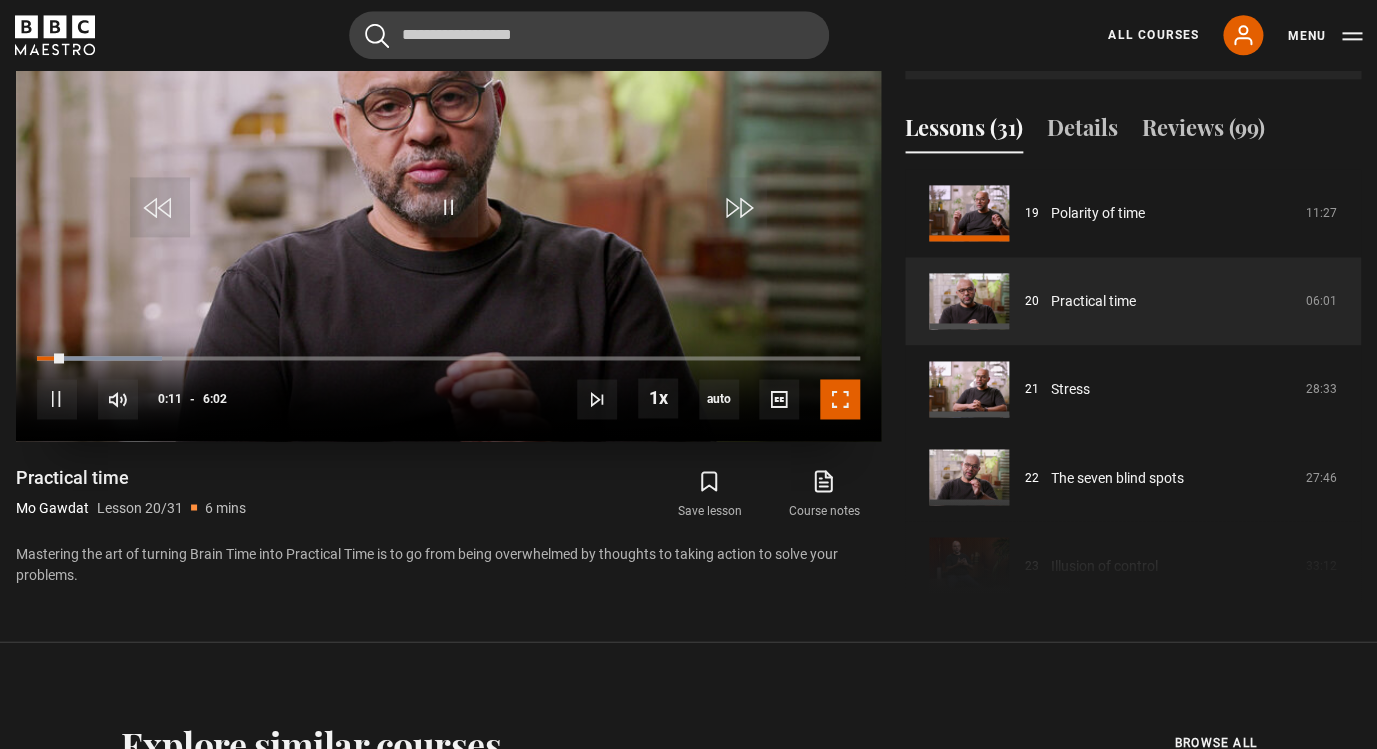 click at bounding box center (840, 399) 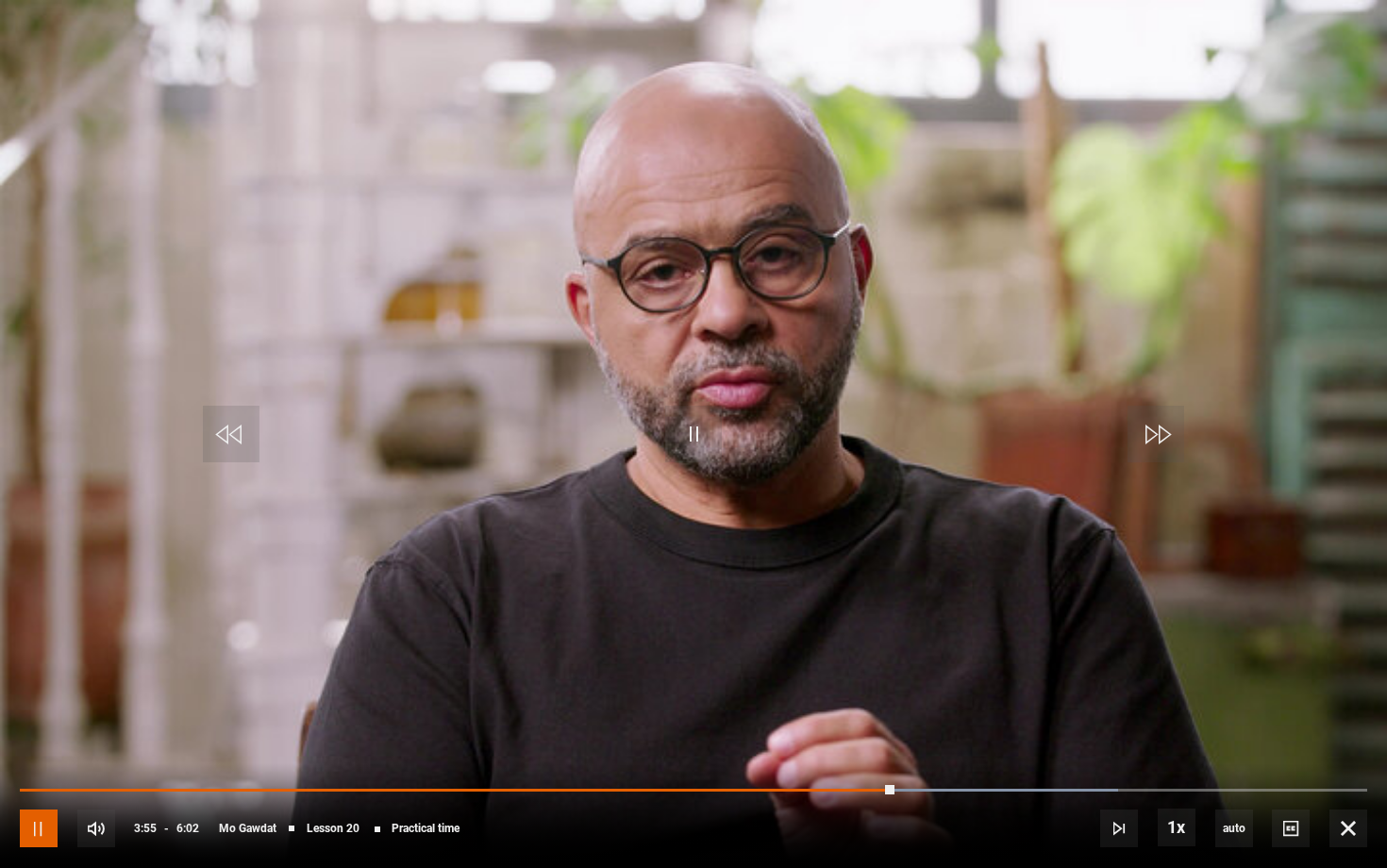 click at bounding box center (39, 828) 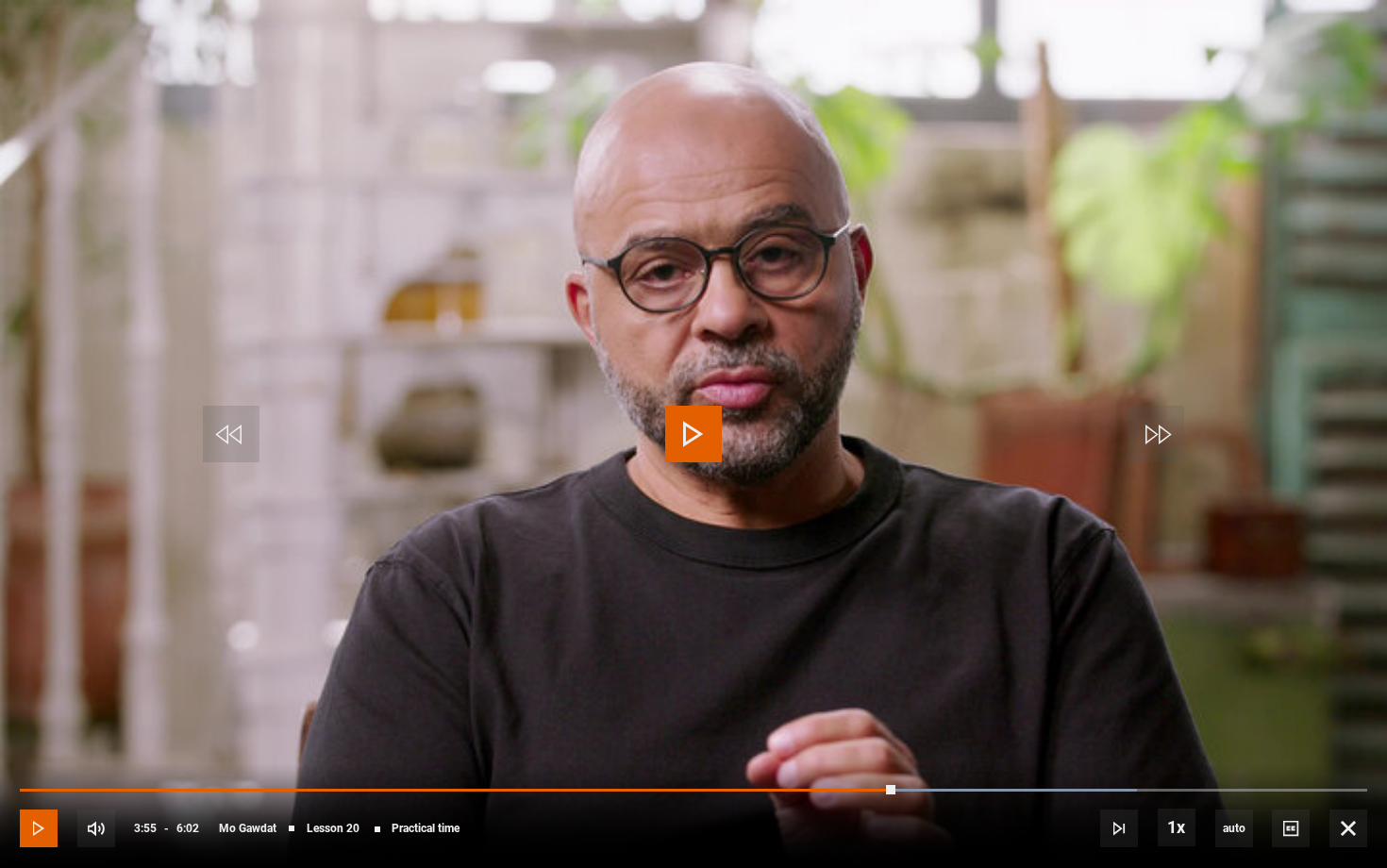 click at bounding box center [39, 828] 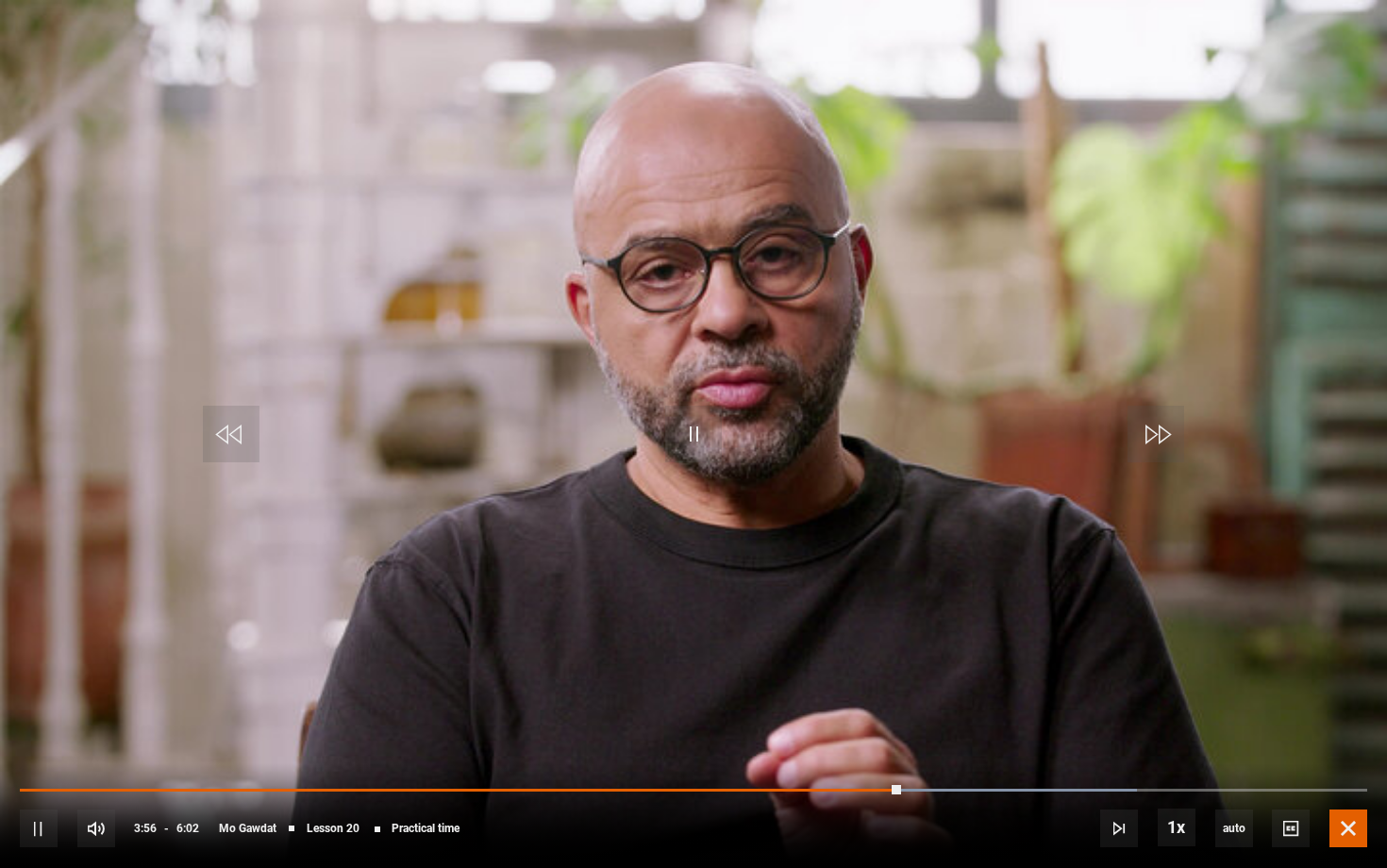 click at bounding box center [1348, 828] 